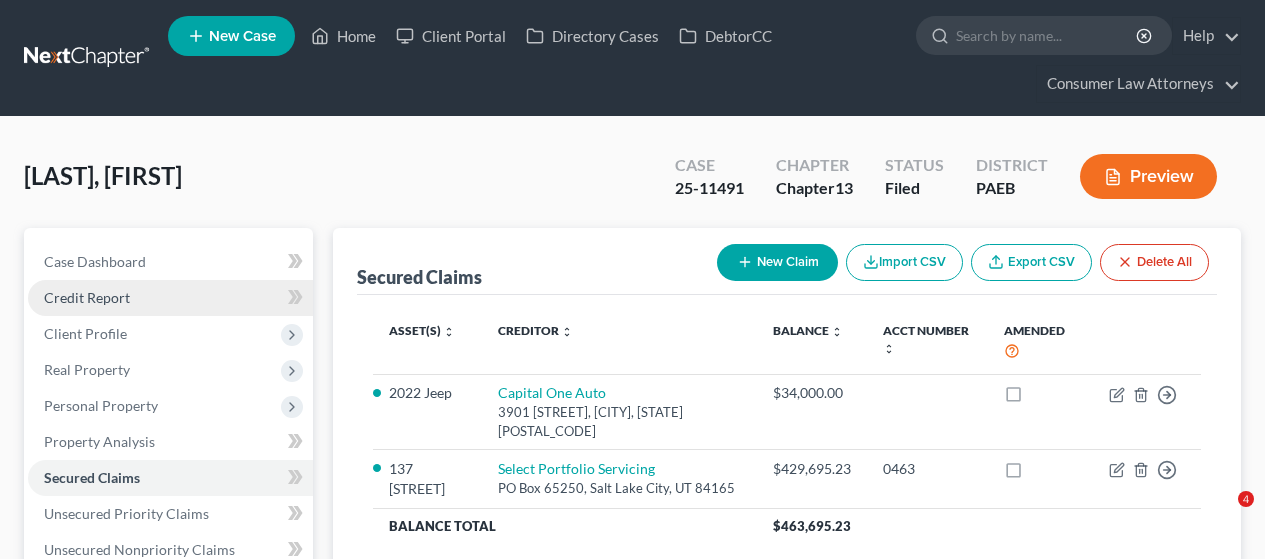 scroll, scrollTop: 0, scrollLeft: 0, axis: both 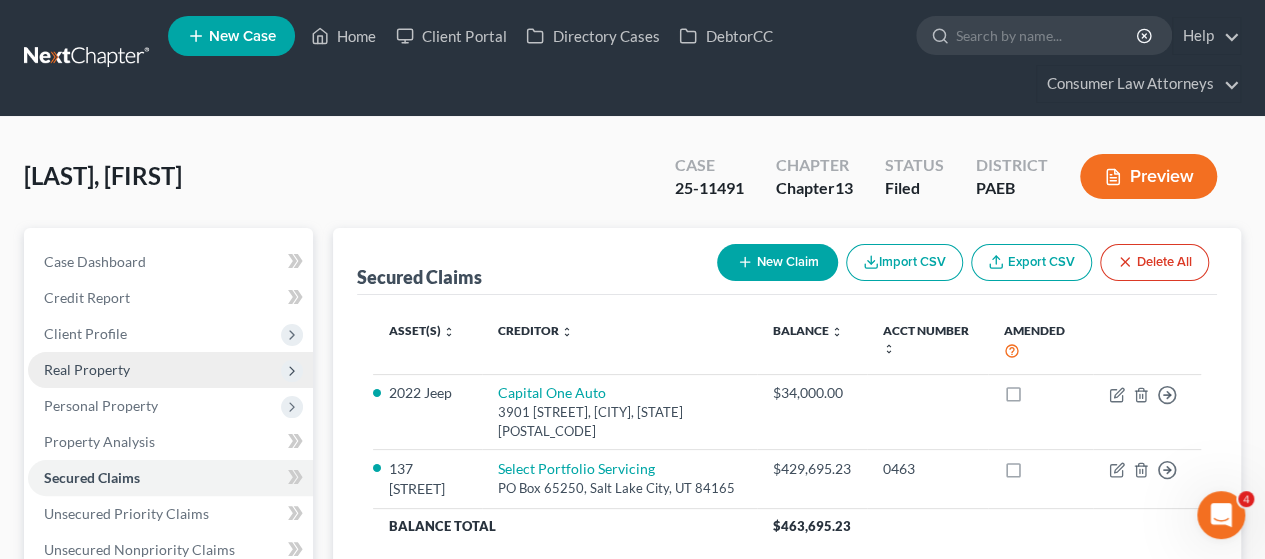 click on "Real Property" at bounding box center (87, 369) 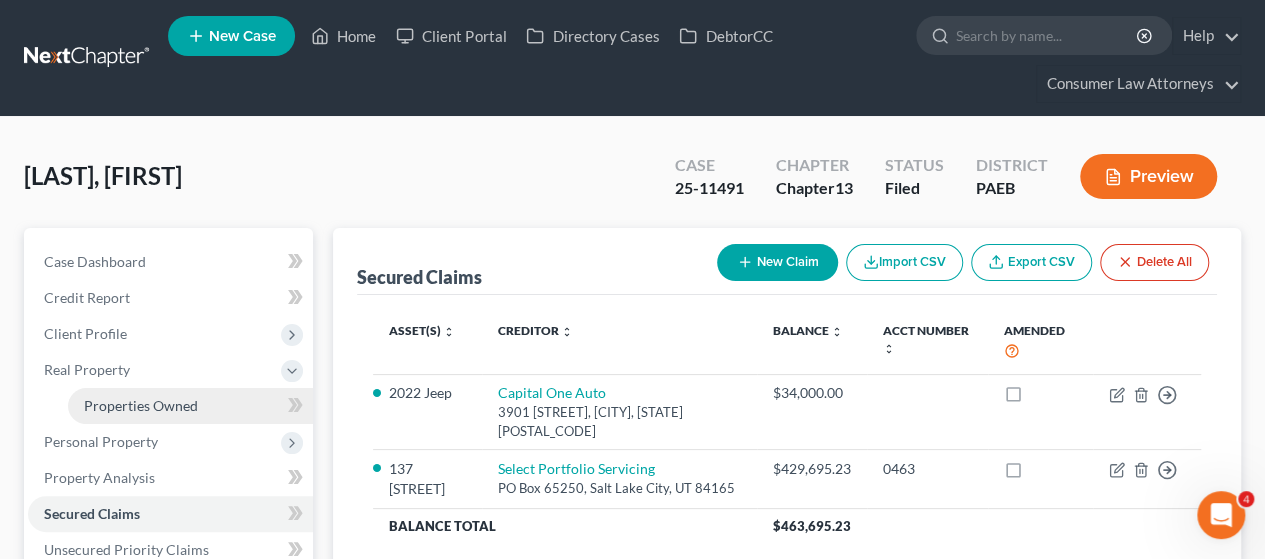click on "Properties Owned" at bounding box center (141, 405) 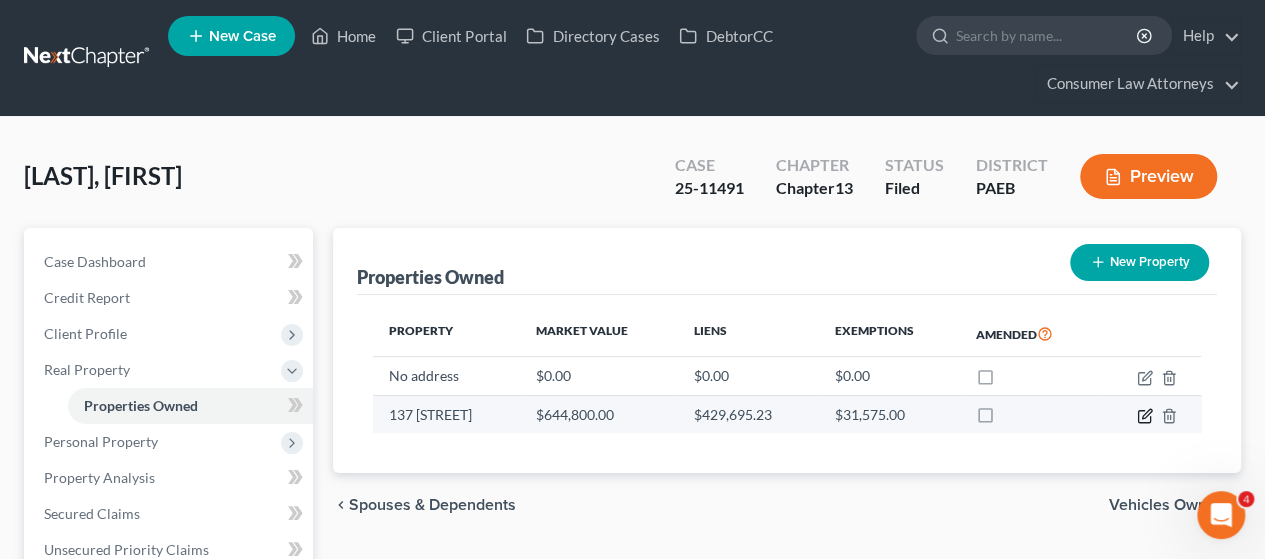 click 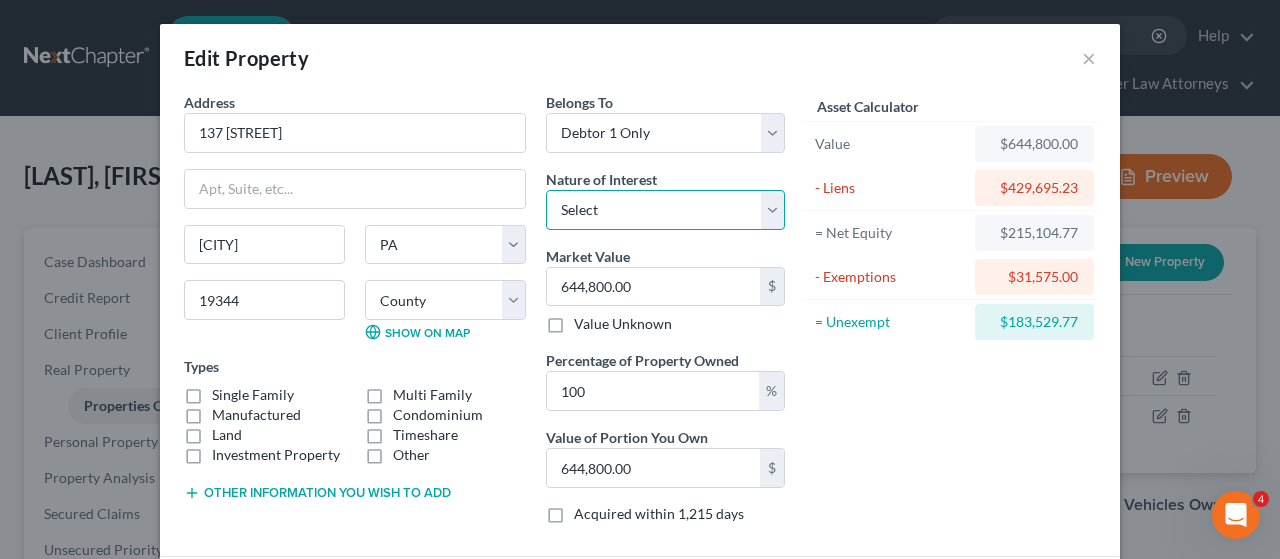 click on "Select Fee Simple Joint Tenant Life Estate Equitable Interest Future Interest Tenancy By The Entireties Tenants In Common Other" at bounding box center (665, 210) 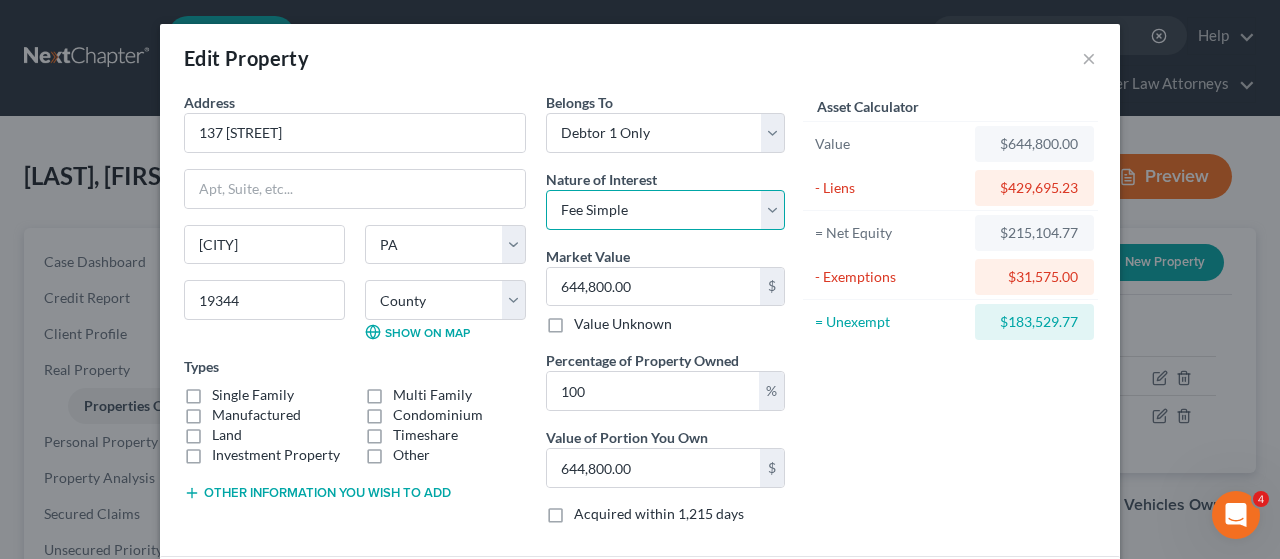 click on "Select Fee Simple Joint Tenant Life Estate Equitable Interest Future Interest Tenancy By The Entireties Tenants In Common Other" at bounding box center [665, 210] 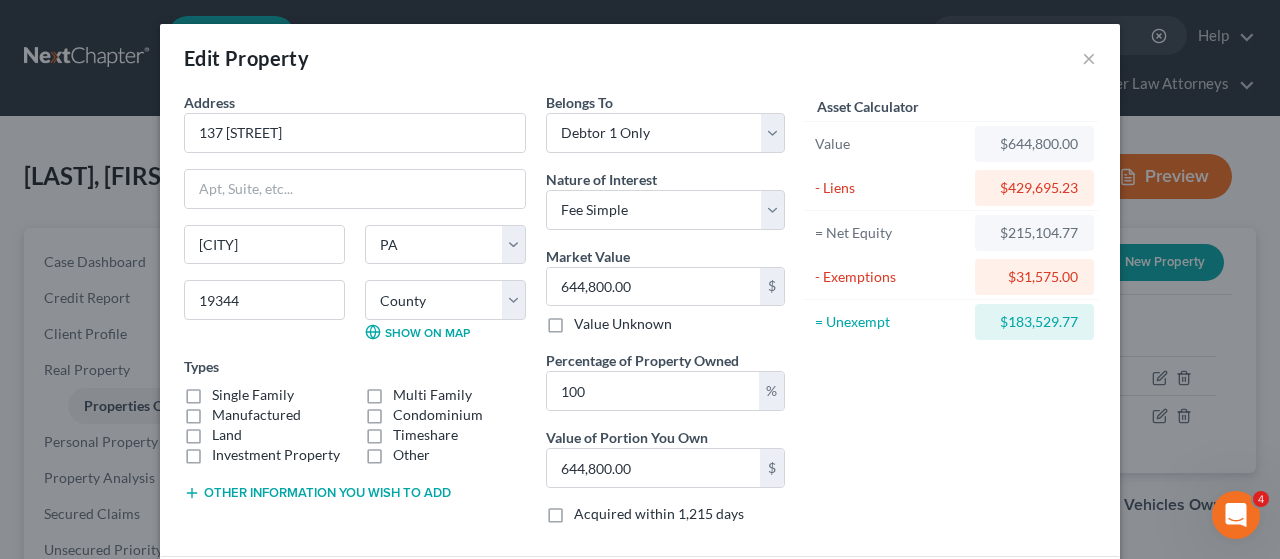 click on "Single Family" at bounding box center (253, 395) 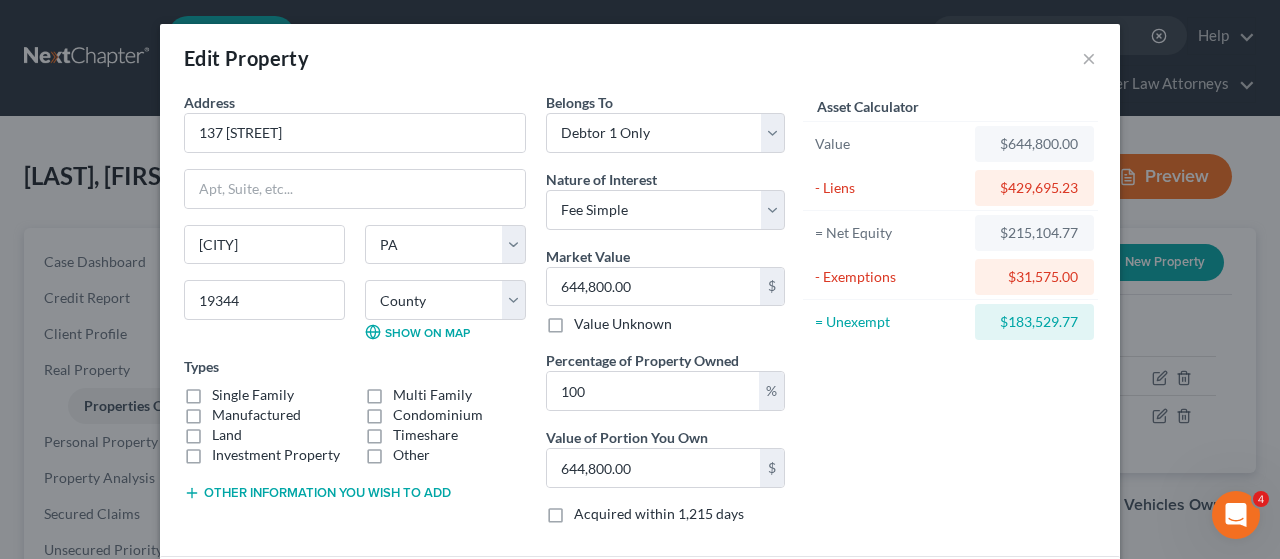 click on "Single Family" at bounding box center [226, 391] 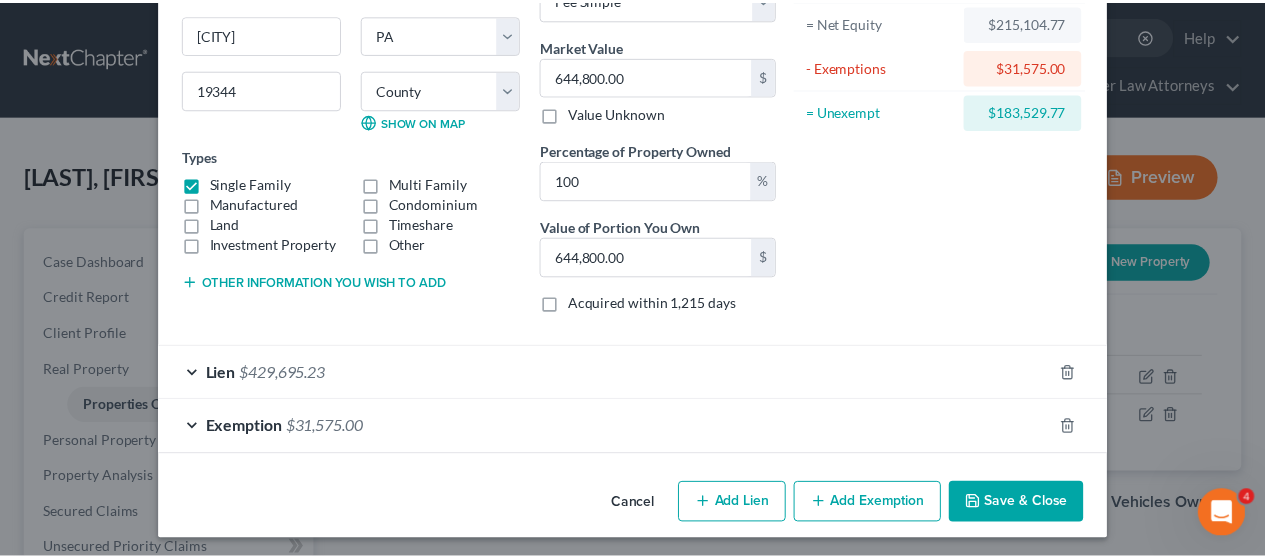 scroll, scrollTop: 211, scrollLeft: 0, axis: vertical 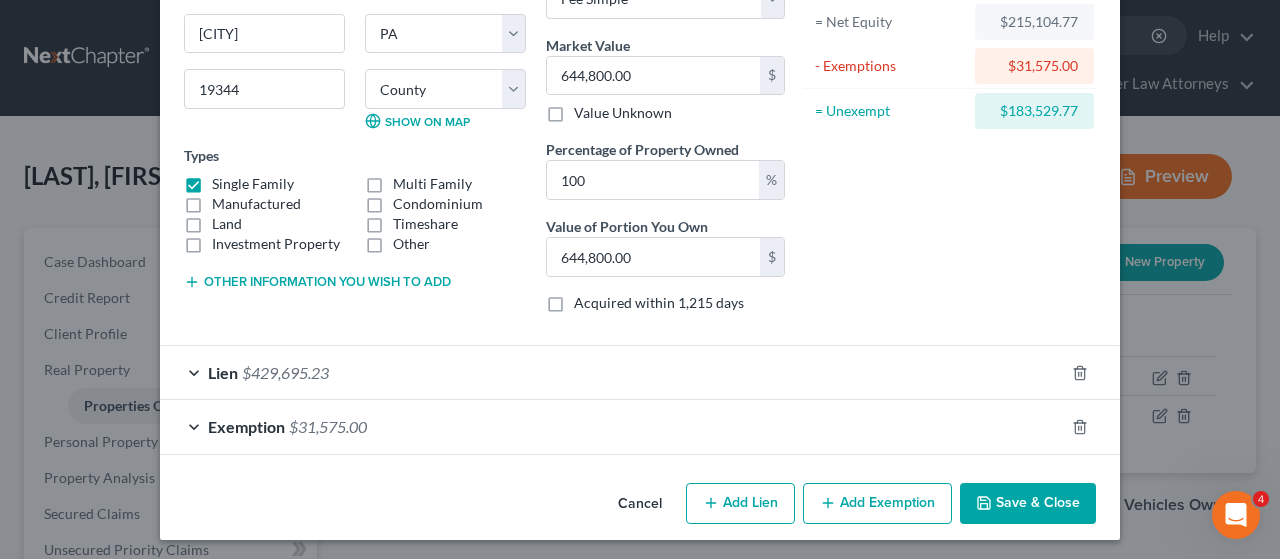click on "Save & Close" at bounding box center [1028, 504] 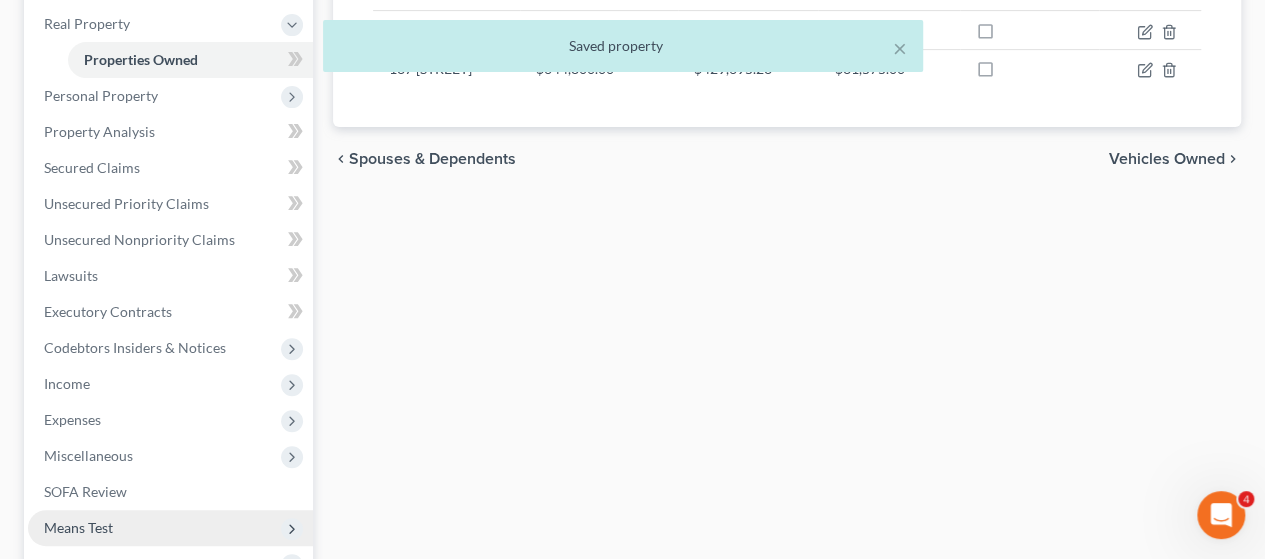 scroll, scrollTop: 400, scrollLeft: 0, axis: vertical 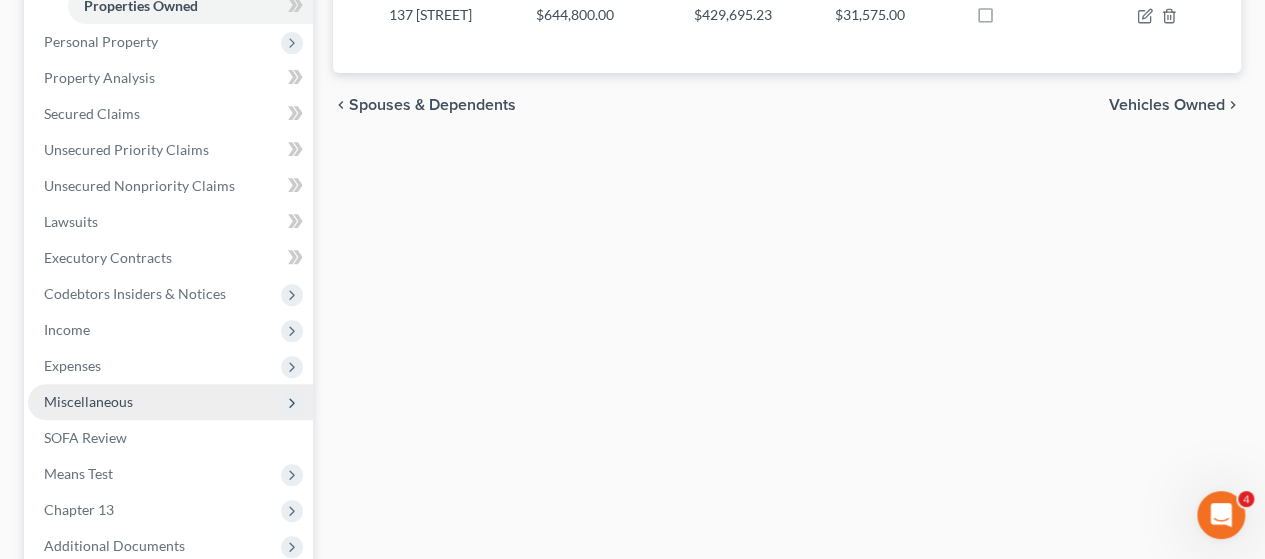 click on "Miscellaneous" at bounding box center (88, 401) 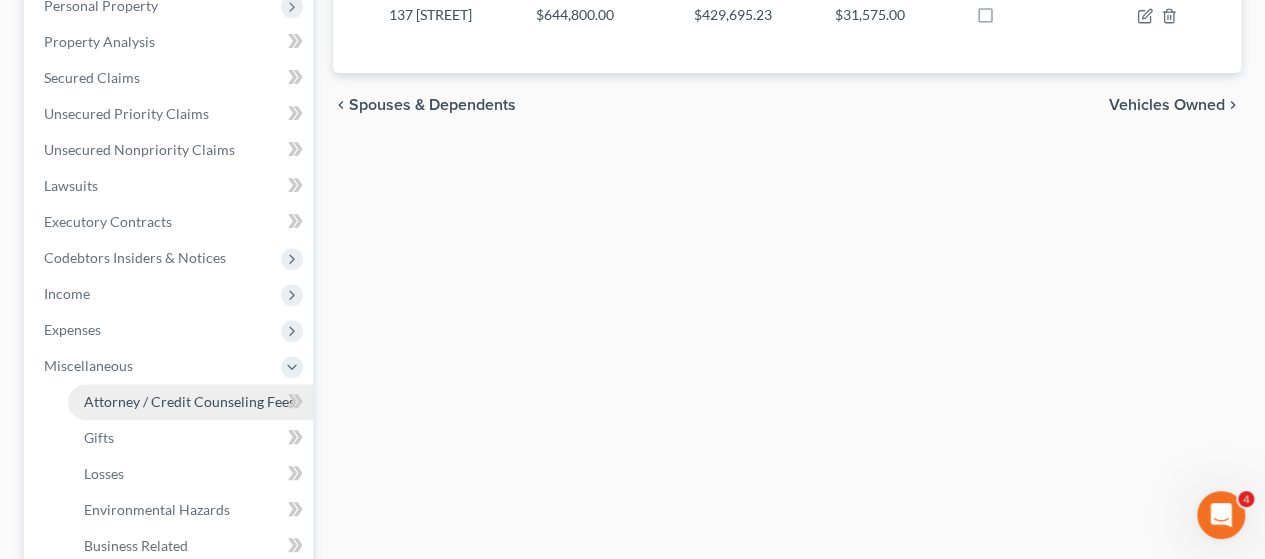 click on "Attorney / Credit Counseling Fees" at bounding box center [189, 401] 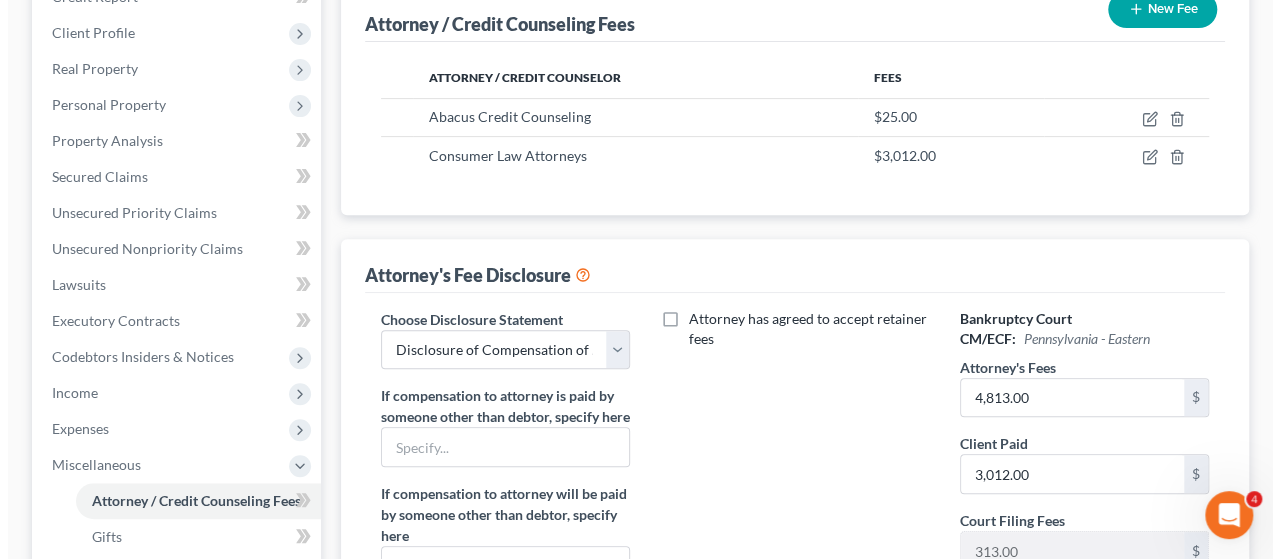 scroll, scrollTop: 252, scrollLeft: 0, axis: vertical 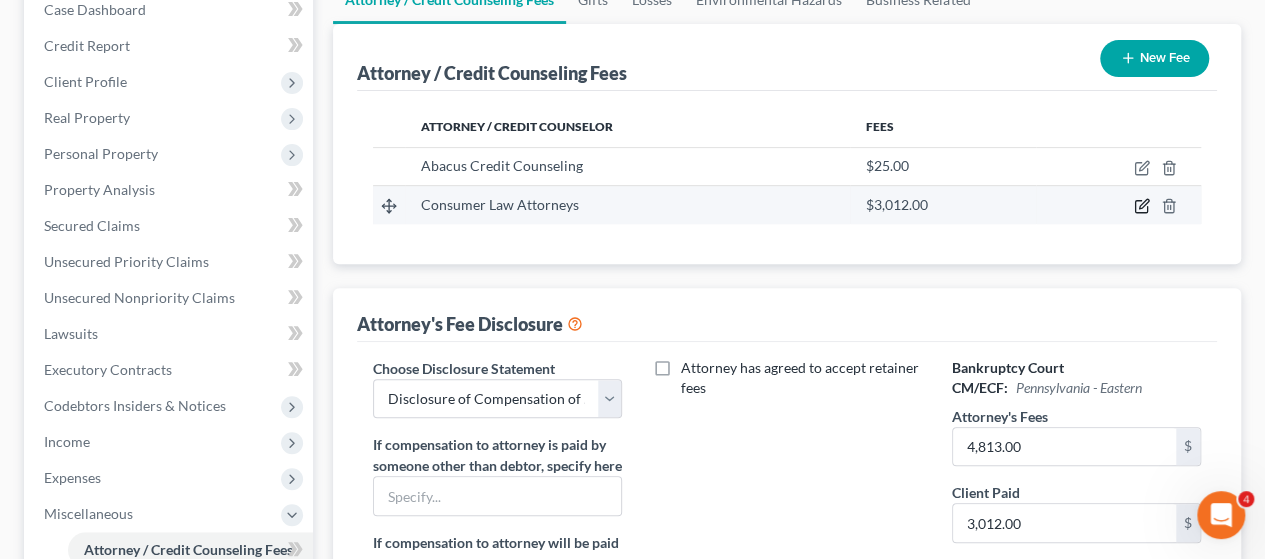 click 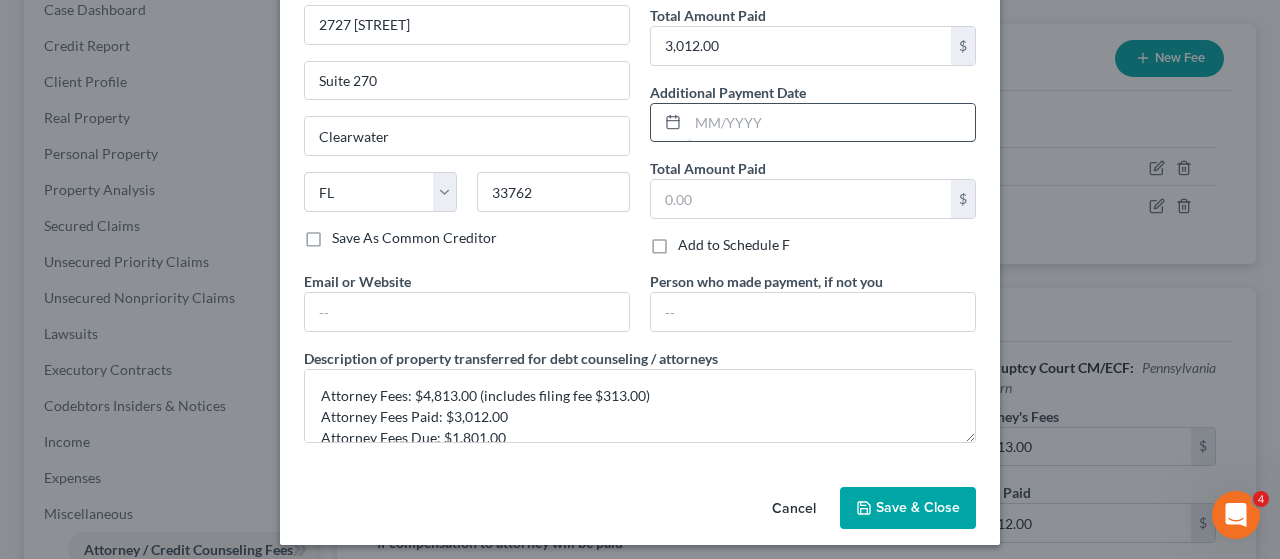 scroll, scrollTop: 169, scrollLeft: 0, axis: vertical 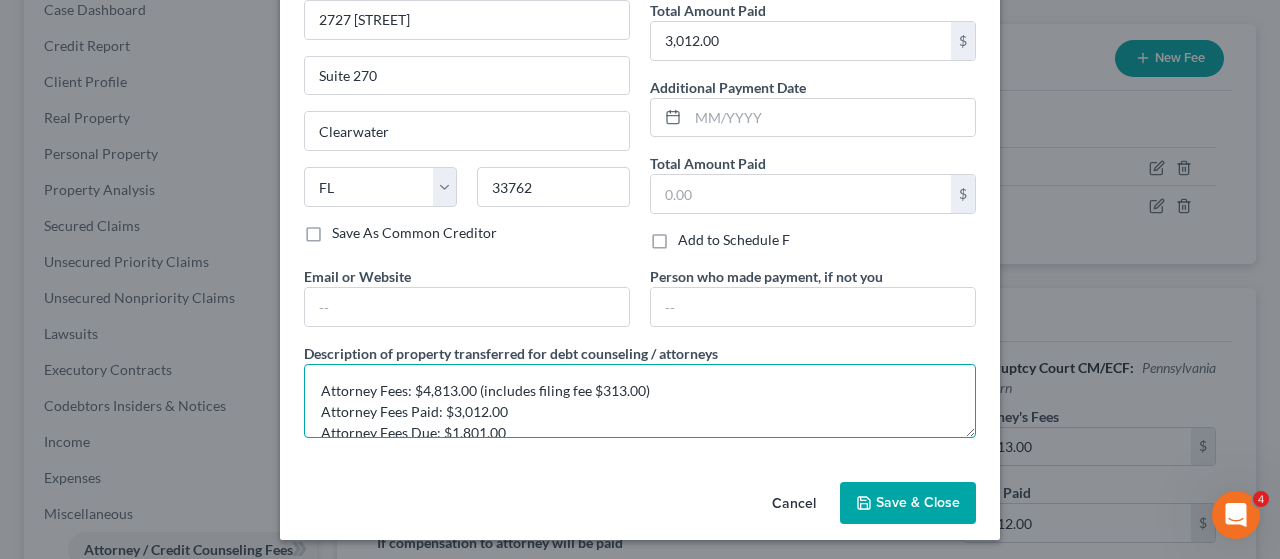 click on "Attorney Fees: $4,813.00 (includes filing fee $313.00)
Attorney Fees Paid: $3,012.00
Attorney Fees Due: $1,801.00" at bounding box center (640, 401) 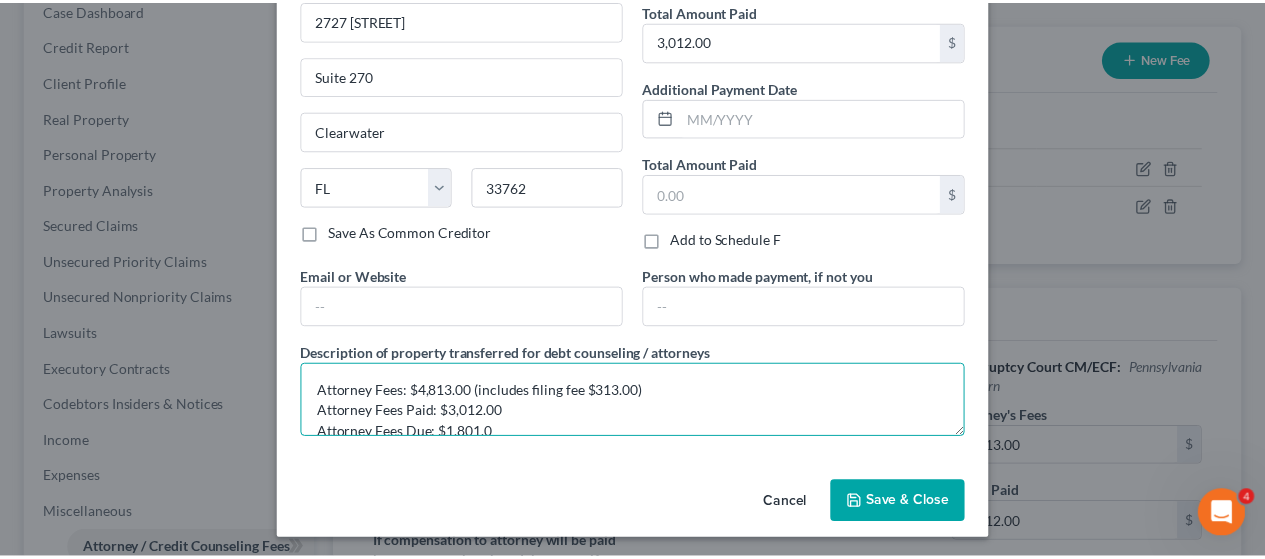 scroll, scrollTop: 4, scrollLeft: 0, axis: vertical 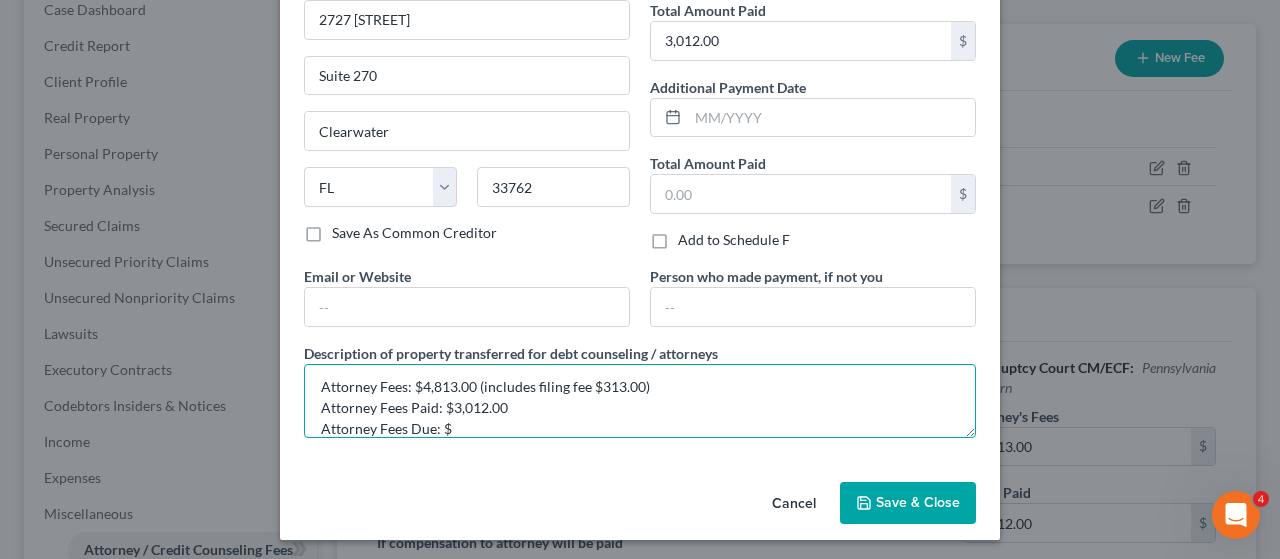 click on "Attorney Fees: $4,813.00 (includes filing fee $313.00)
Attorney Fees Paid: $3,012.00
Attorney Fees Due: $" at bounding box center [640, 401] 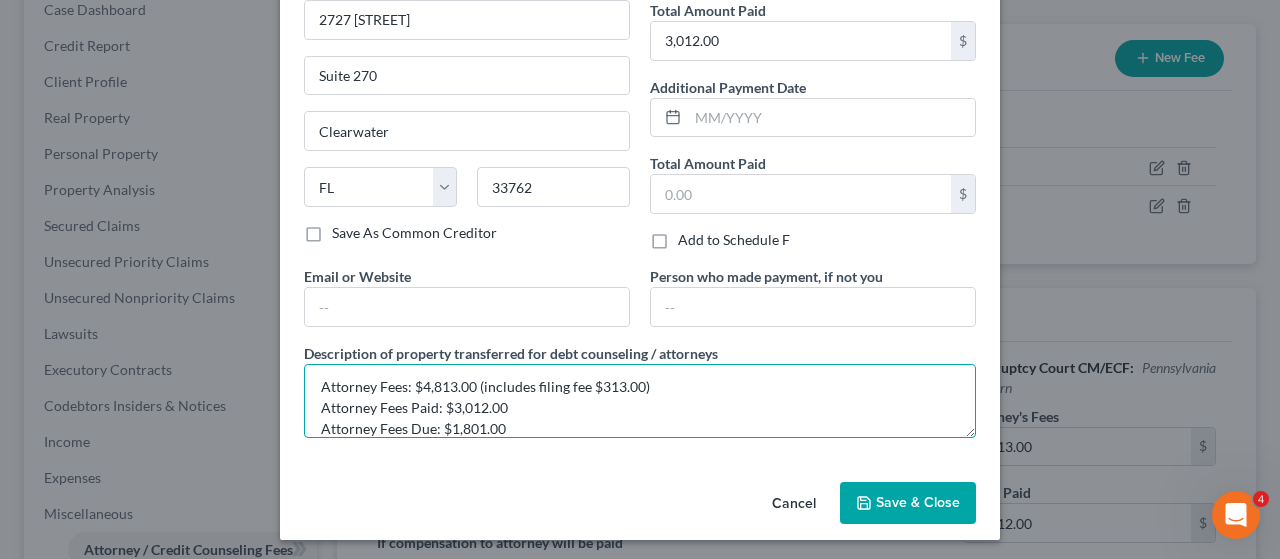 type on "Attorney Fees: $4,813.00 (includes filing fee $313.00)
Attorney Fees Paid: $3,012.00
Attorney Fees Due: $1,801.00" 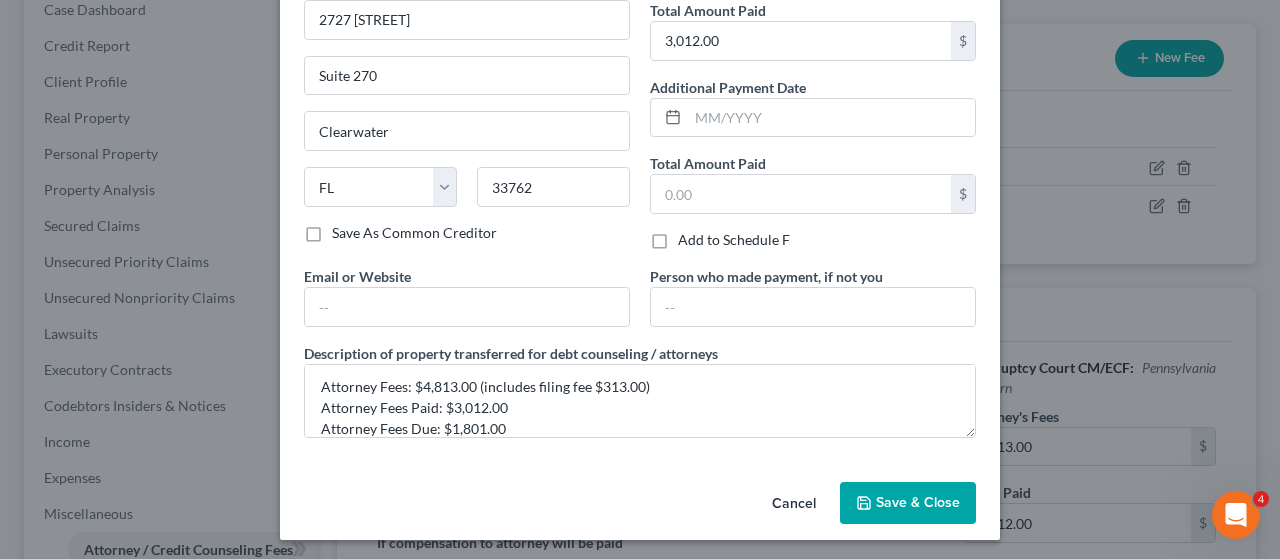click on "Save & Close" at bounding box center (918, 502) 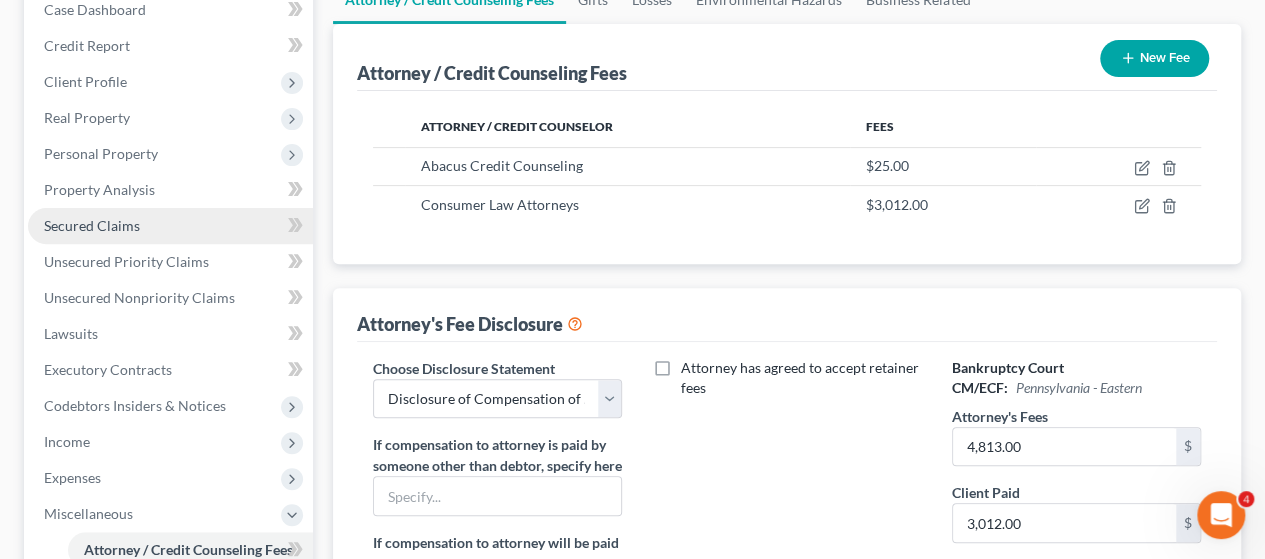 click on "Secured Claims" at bounding box center [92, 225] 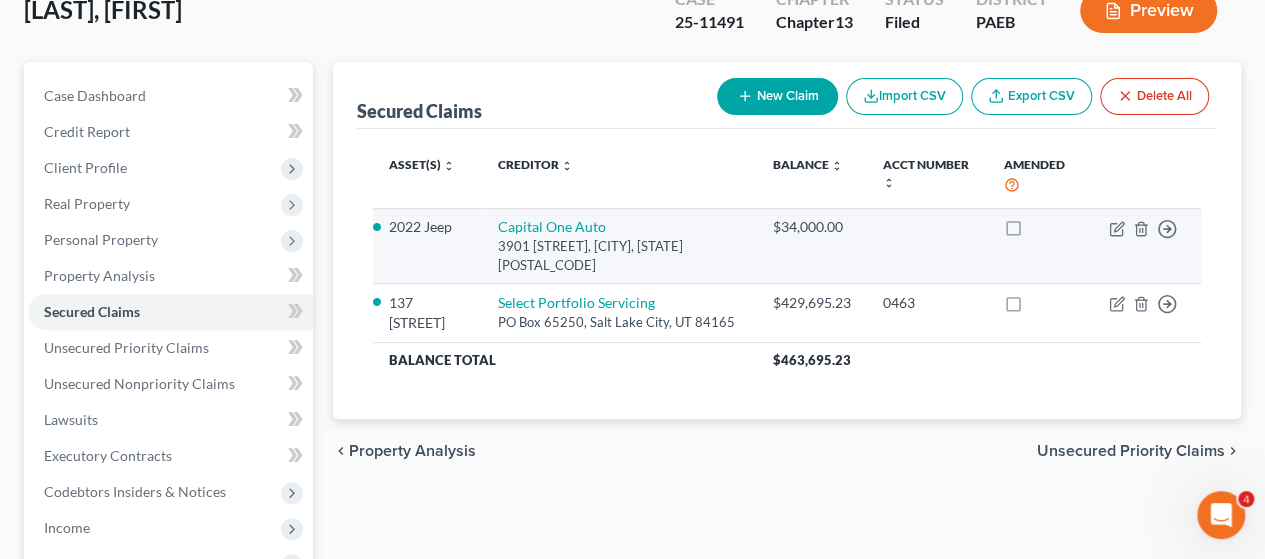 scroll, scrollTop: 200, scrollLeft: 0, axis: vertical 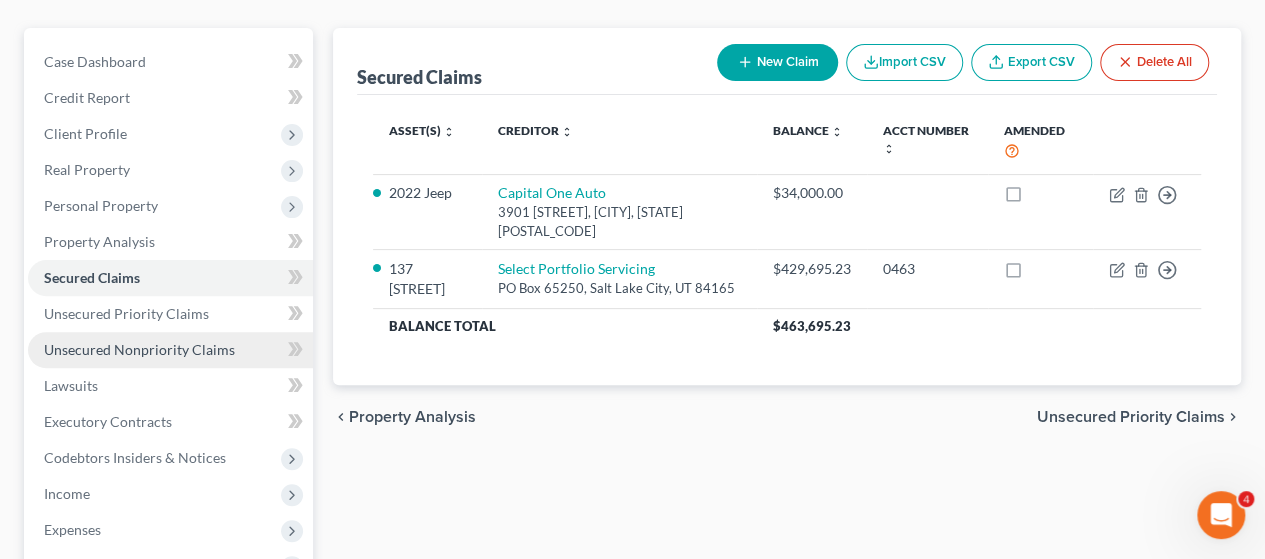 click on "Unsecured Nonpriority Claims" at bounding box center [139, 349] 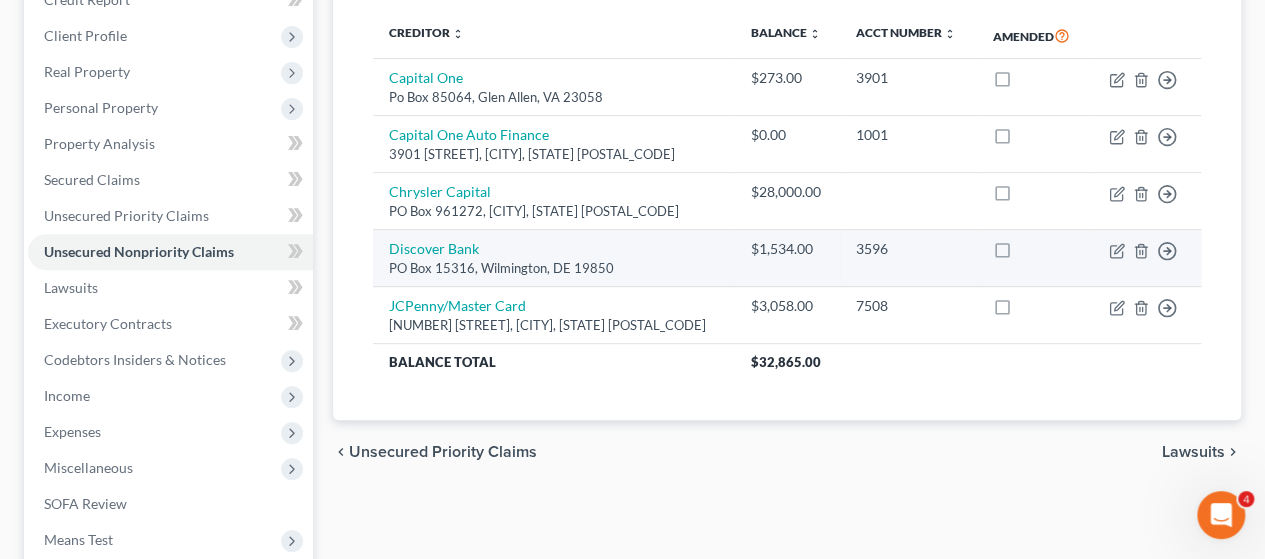 scroll, scrollTop: 300, scrollLeft: 0, axis: vertical 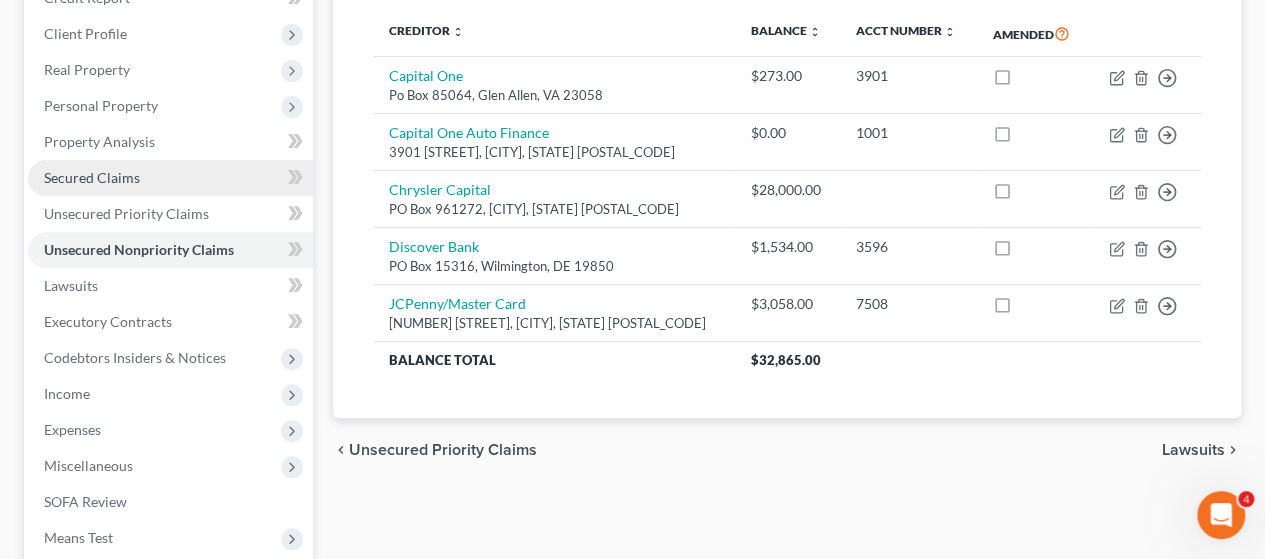 click on "Secured Claims" at bounding box center [92, 177] 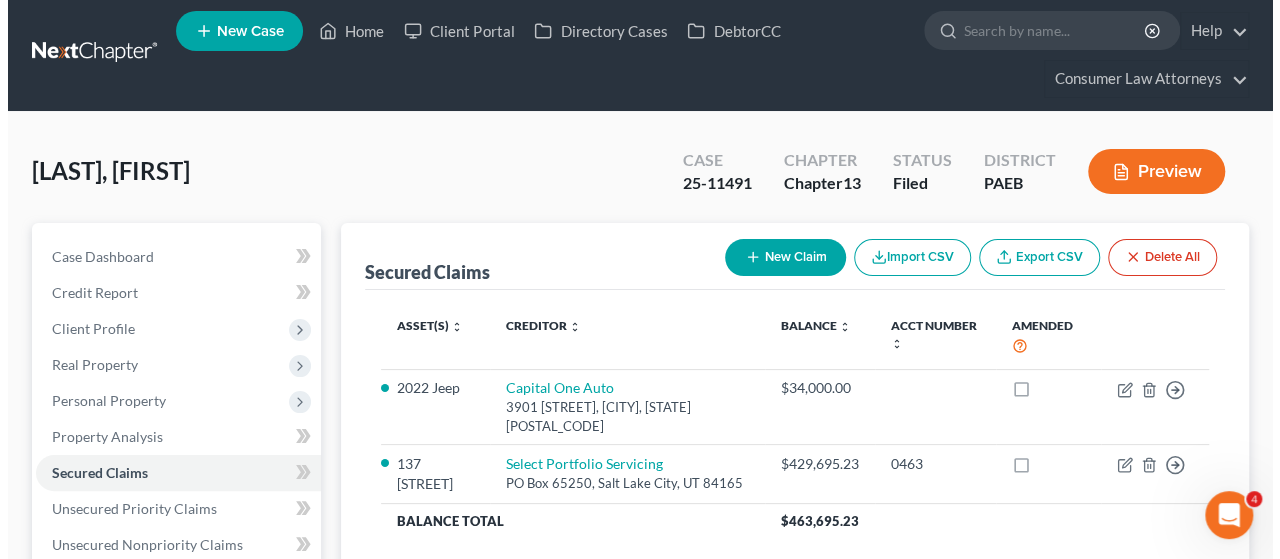 scroll, scrollTop: 0, scrollLeft: 0, axis: both 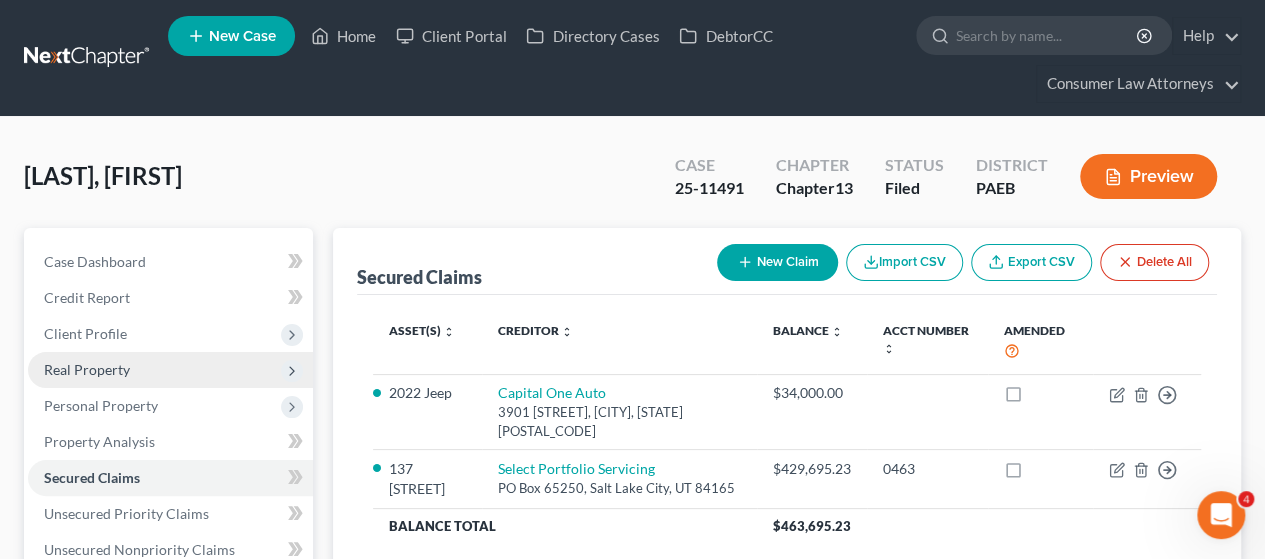 click on "Real Property" at bounding box center [87, 369] 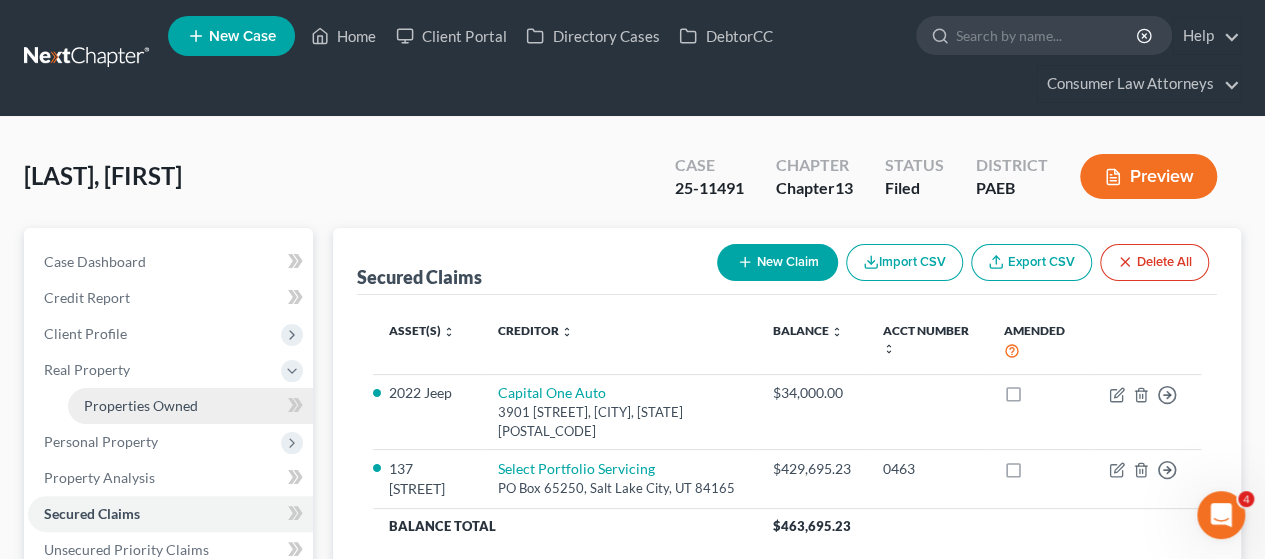 click on "Properties Owned" at bounding box center (141, 405) 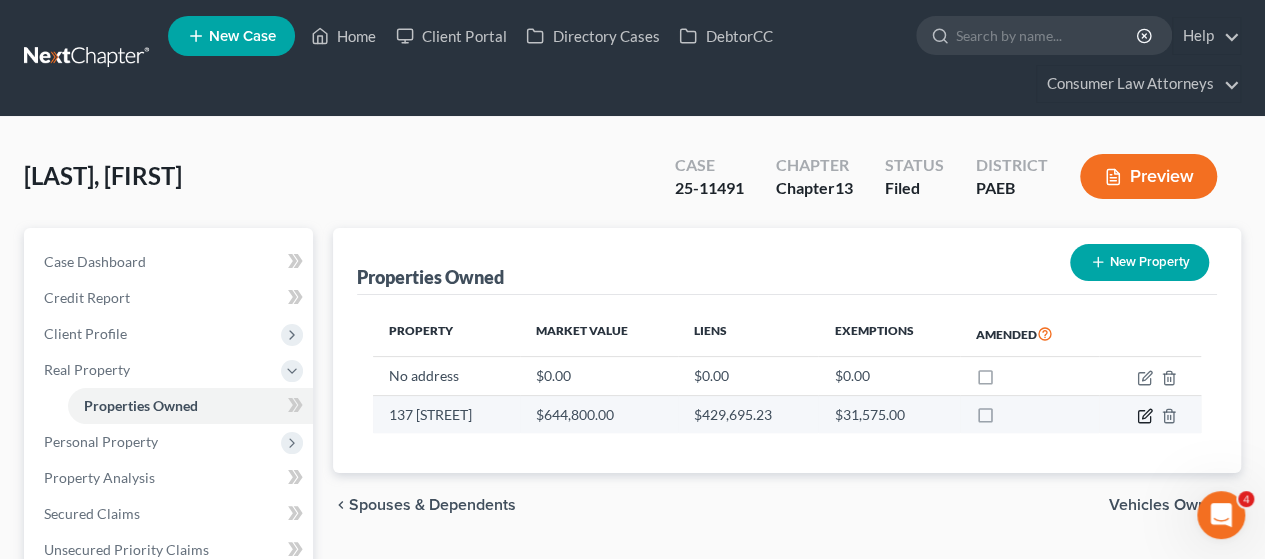 click 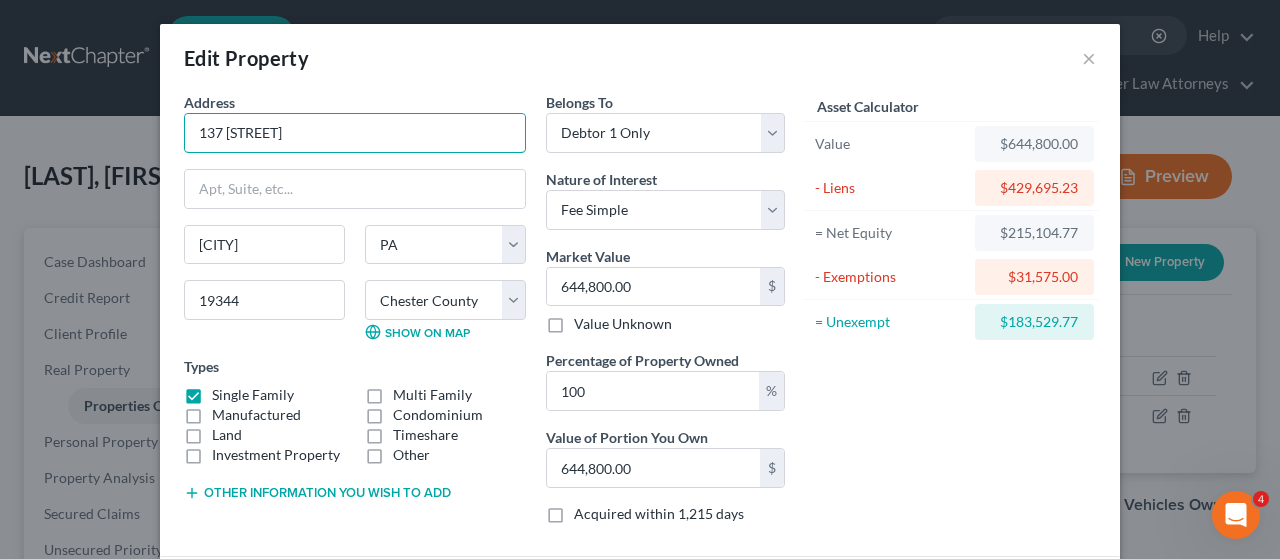 drag, startPoint x: 373, startPoint y: 141, endPoint x: 172, endPoint y: 134, distance: 201.12186 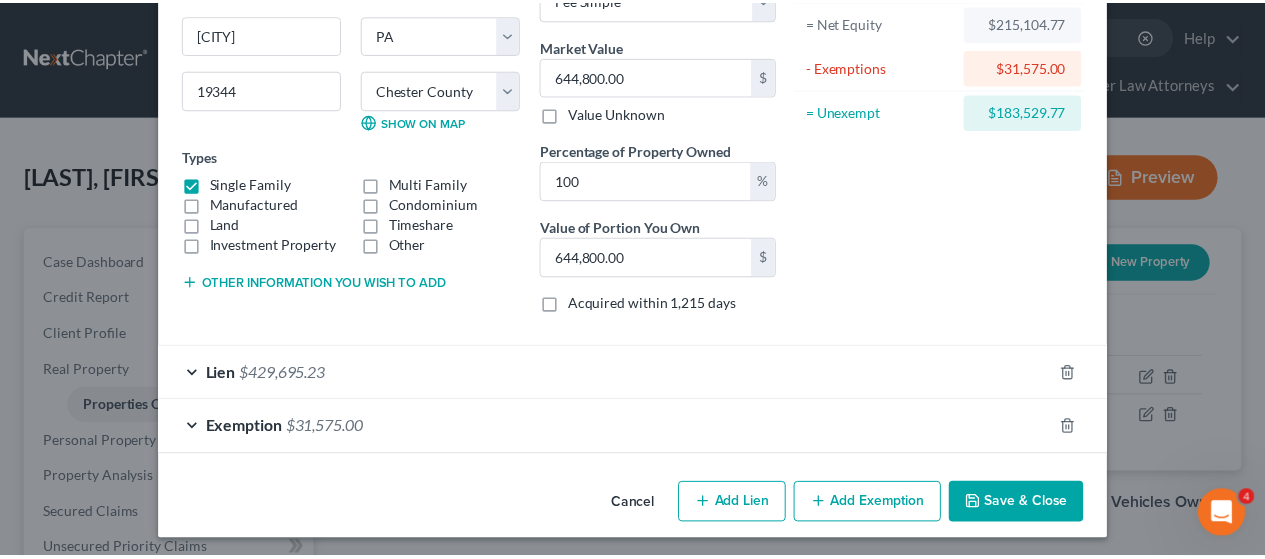 scroll, scrollTop: 211, scrollLeft: 0, axis: vertical 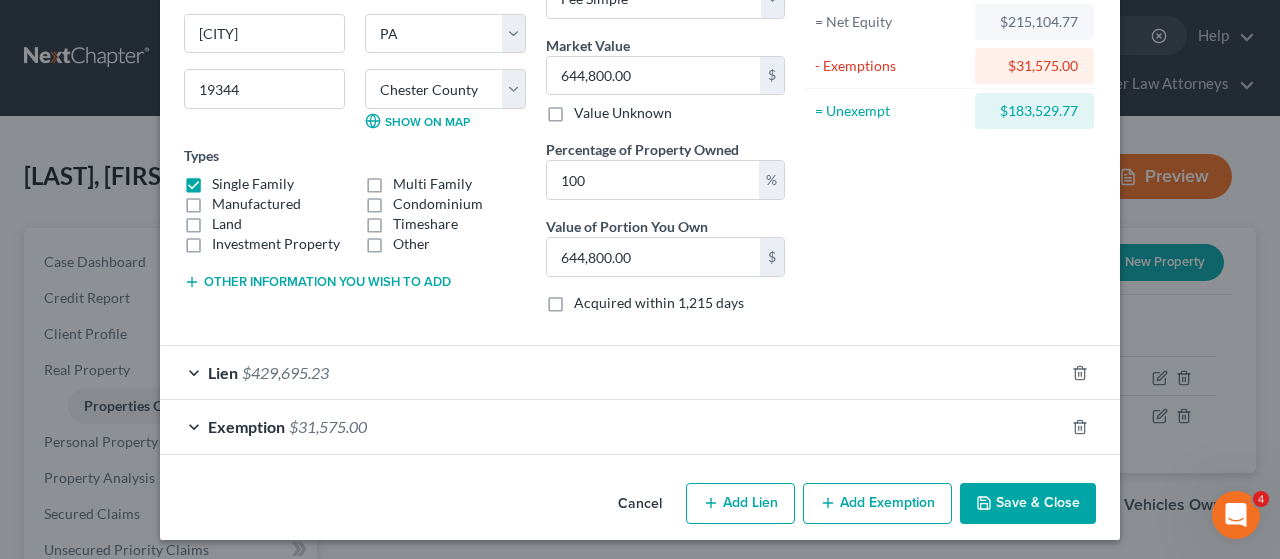 click on "Save & Close" at bounding box center (1028, 504) 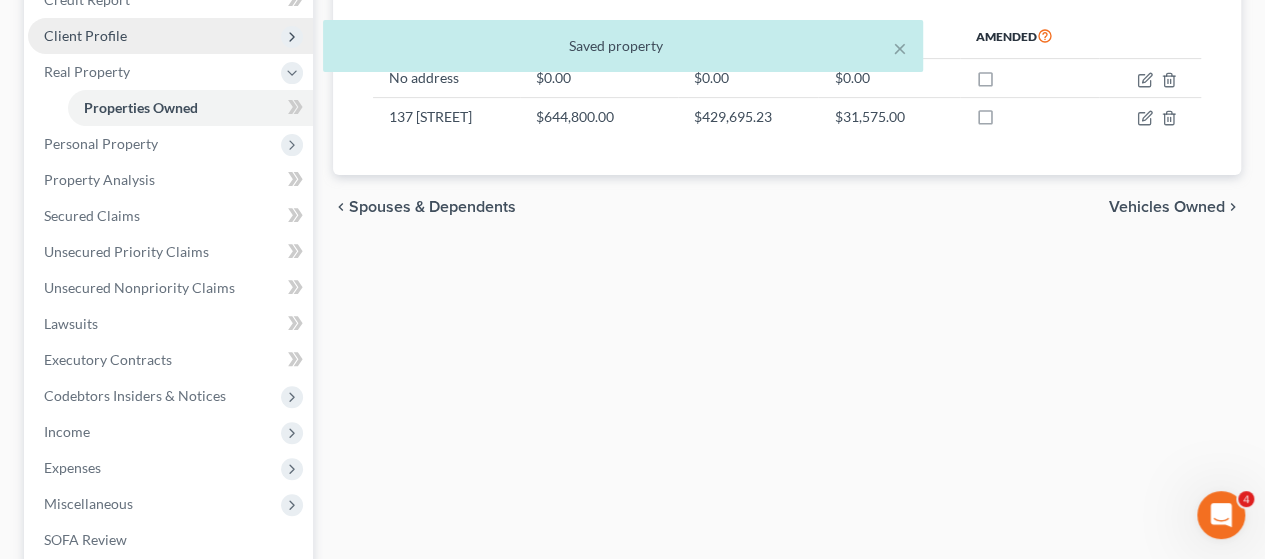 scroll, scrollTop: 300, scrollLeft: 0, axis: vertical 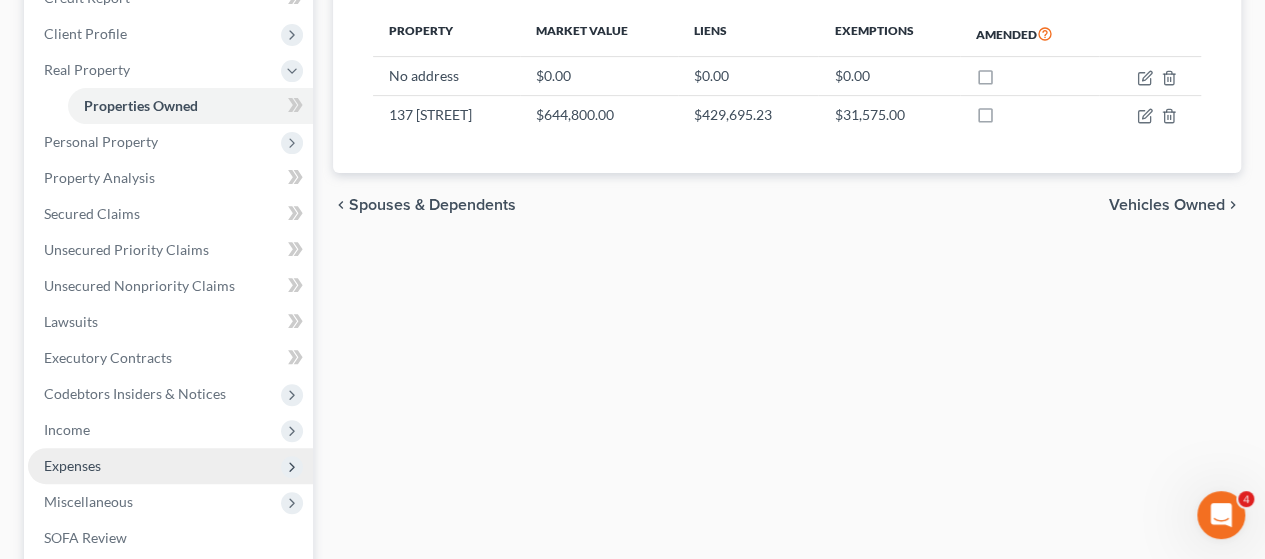 click on "Expenses" at bounding box center [72, 465] 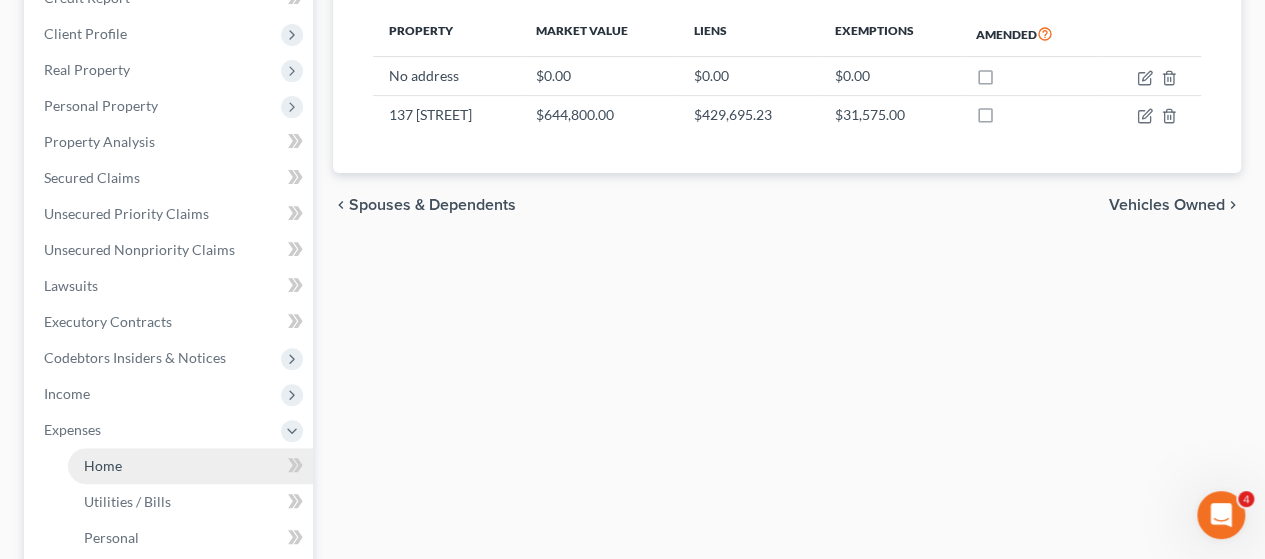 click on "Home" at bounding box center (103, 465) 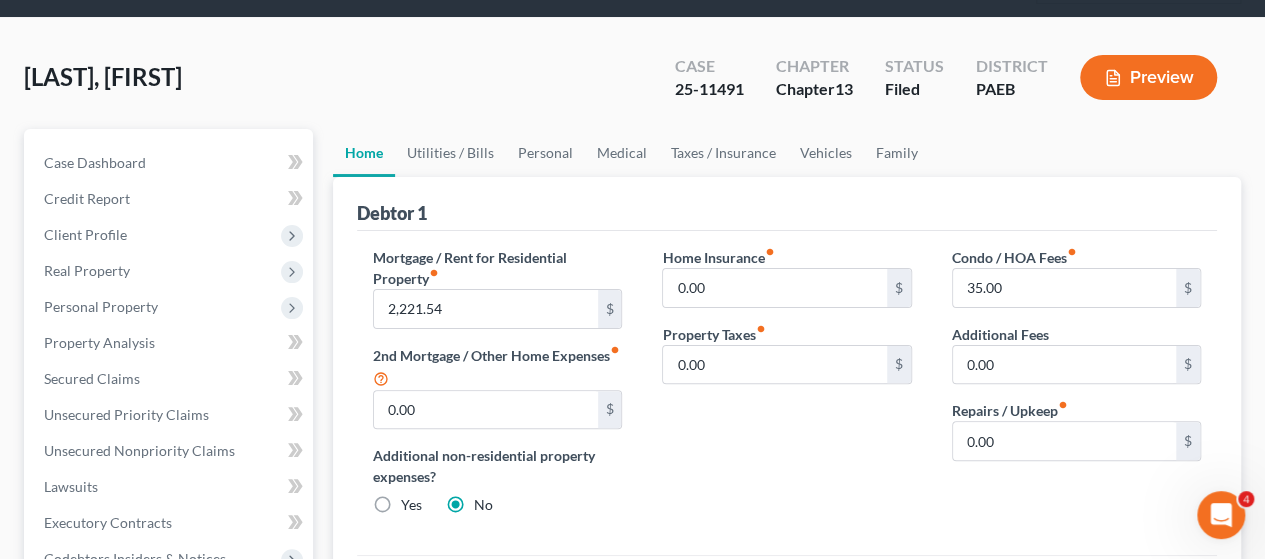 scroll, scrollTop: 100, scrollLeft: 0, axis: vertical 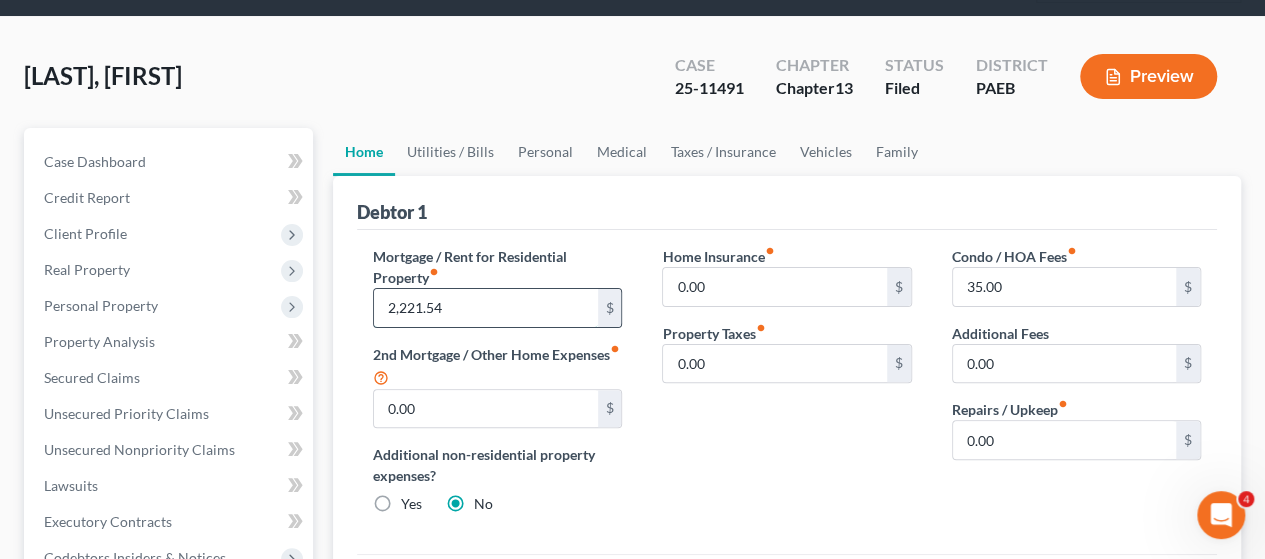 click on "2,221.54" at bounding box center [485, 308] 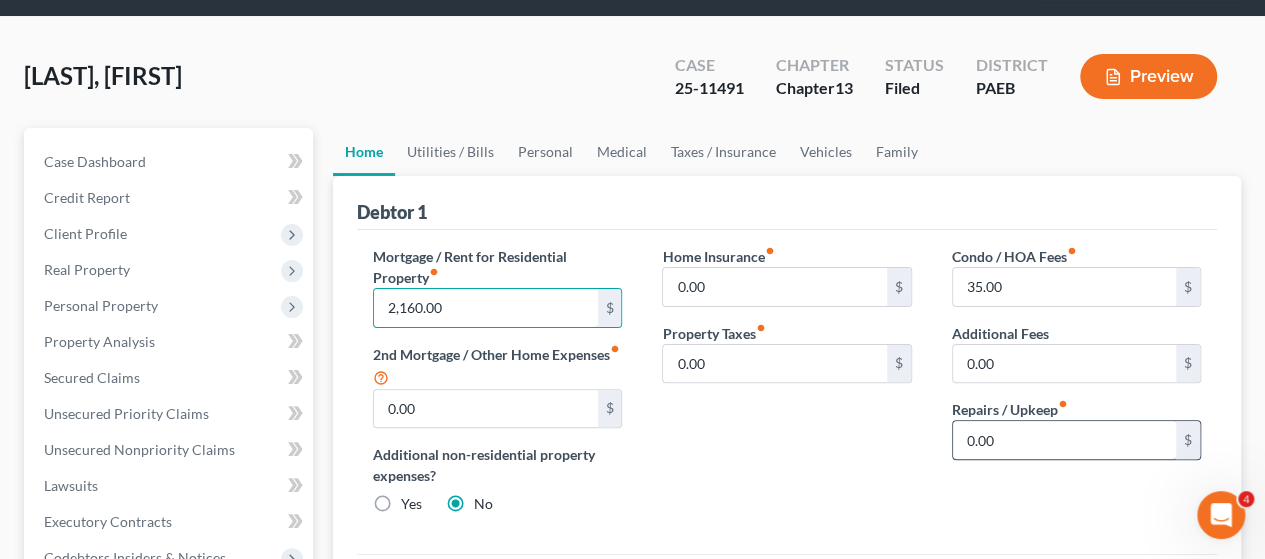 type on "2,160.00" 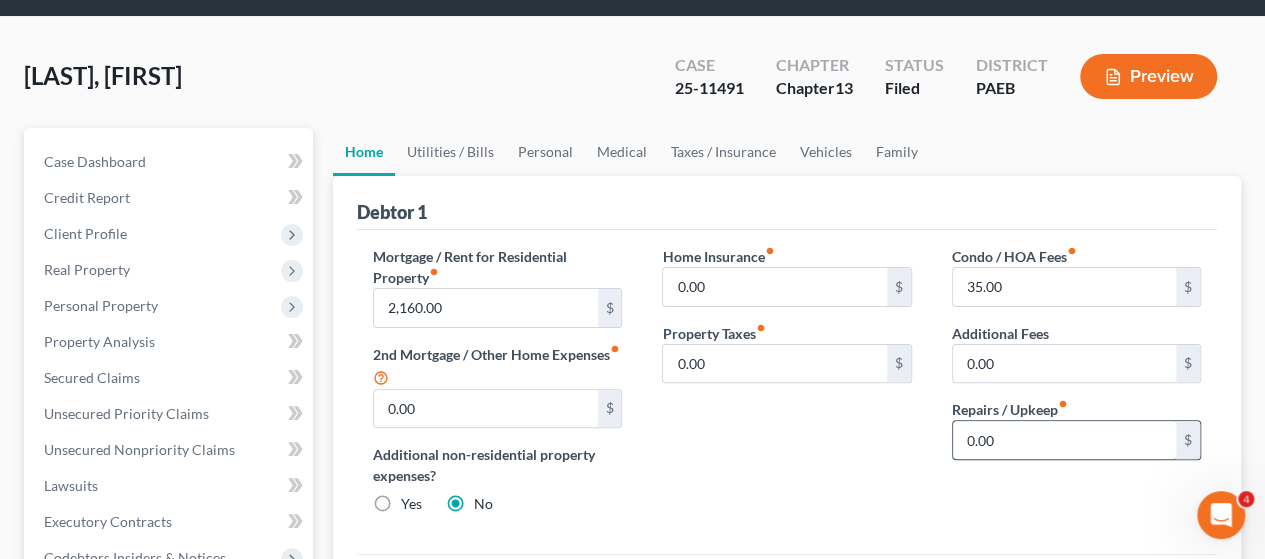 click on "0.00" at bounding box center [1064, 440] 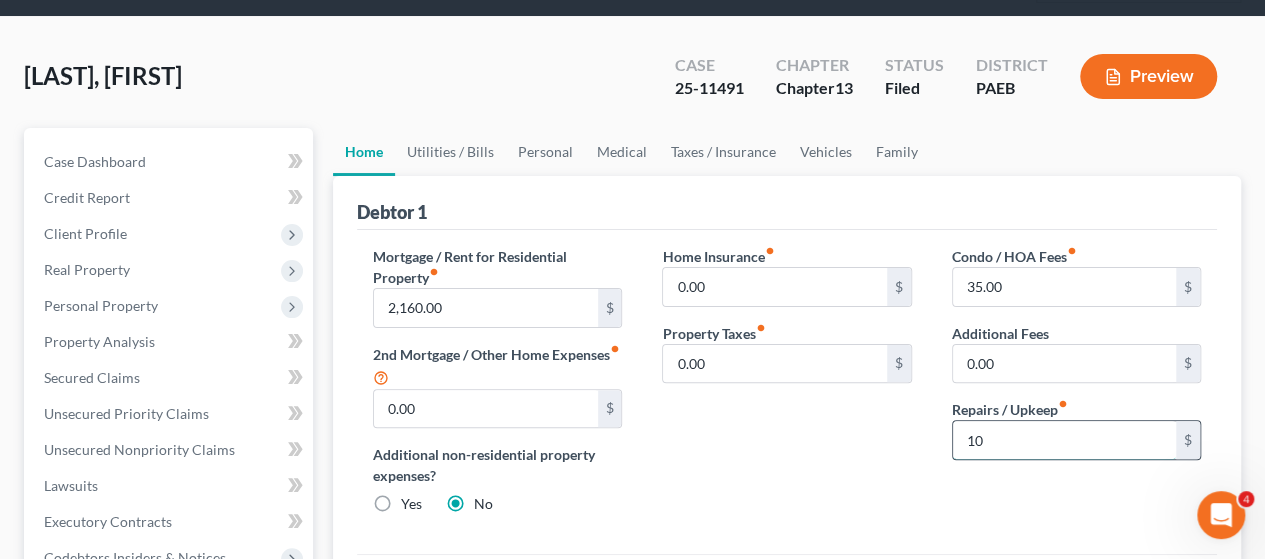 type on "1" 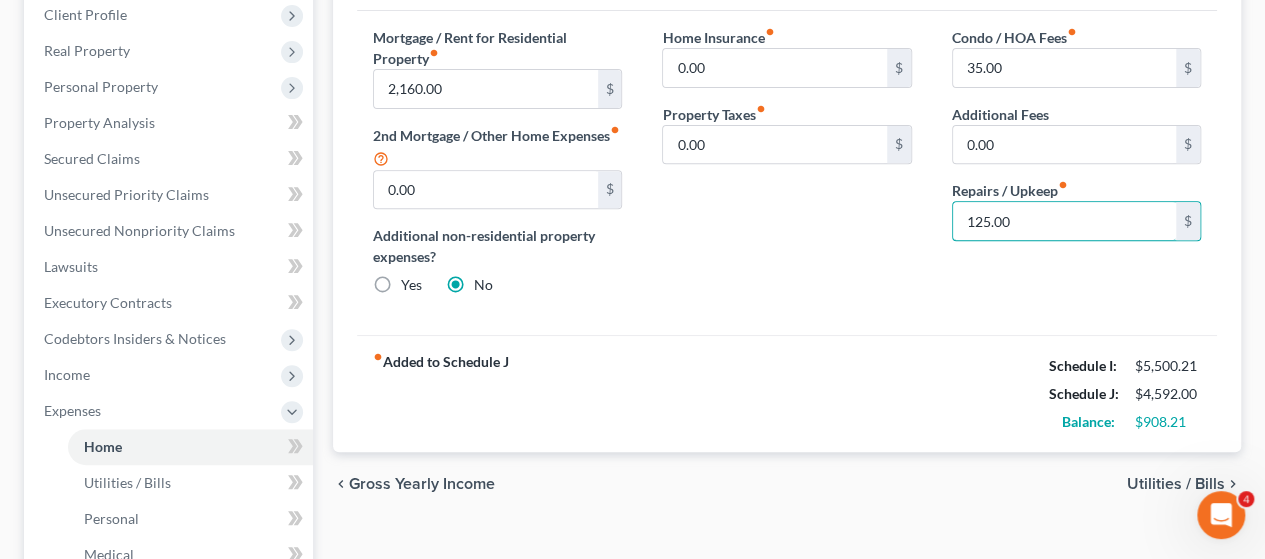 scroll, scrollTop: 300, scrollLeft: 0, axis: vertical 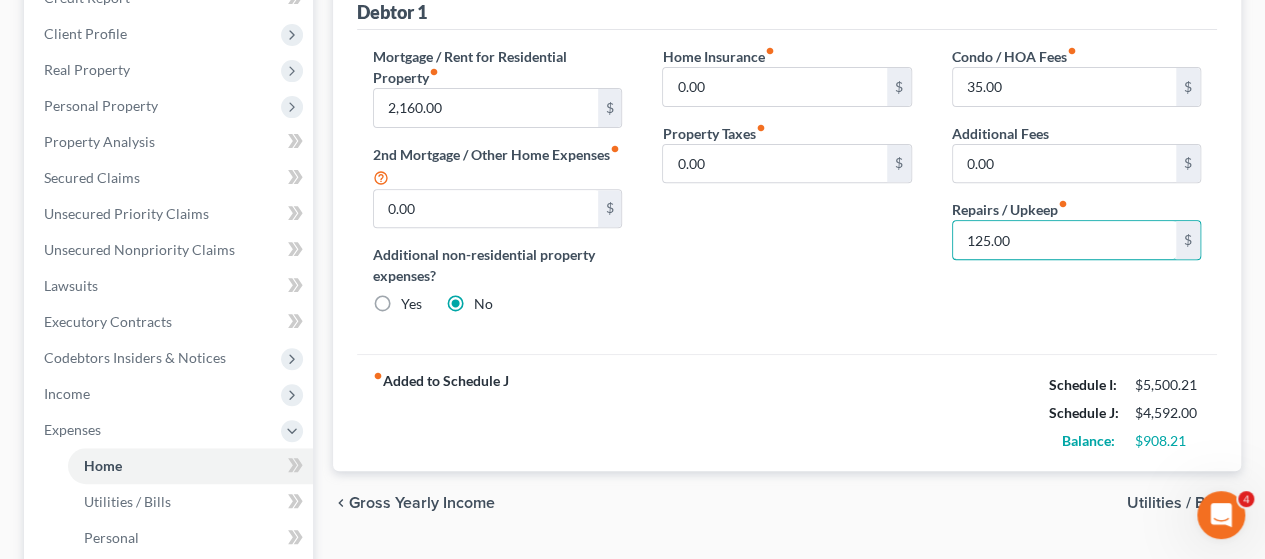 type on "125.00" 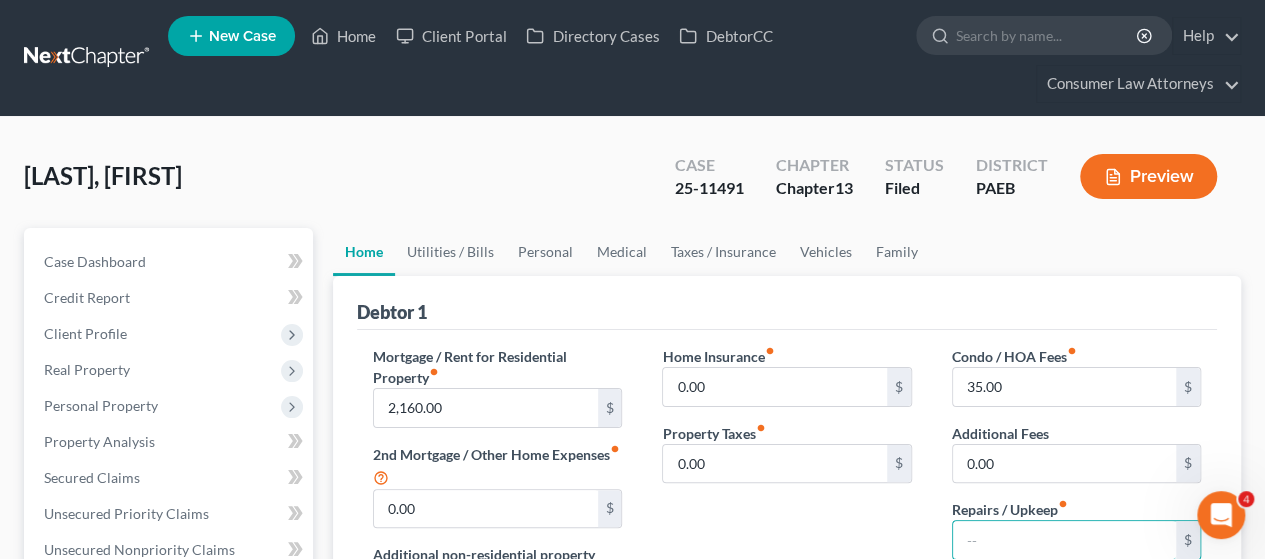 scroll, scrollTop: 0, scrollLeft: 0, axis: both 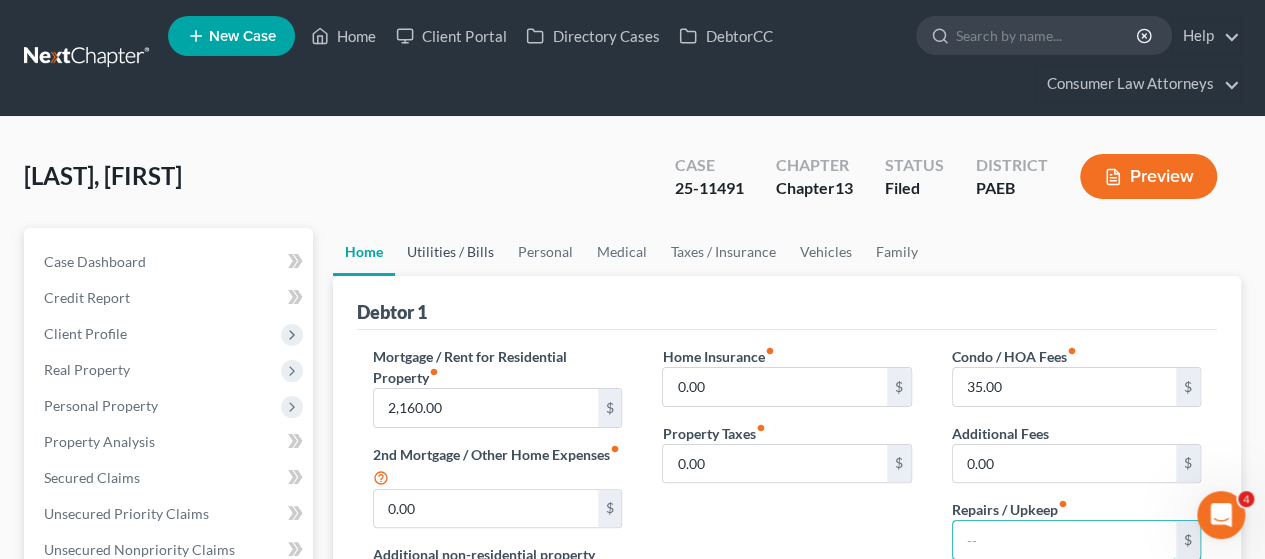 type 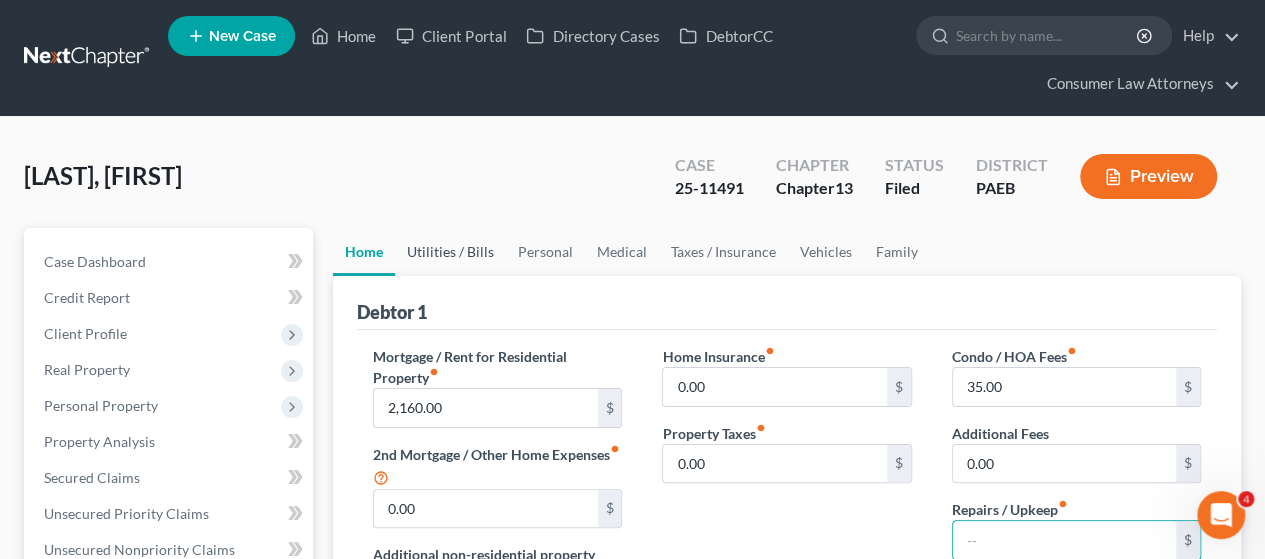 click on "Utilities / Bills" at bounding box center [450, 252] 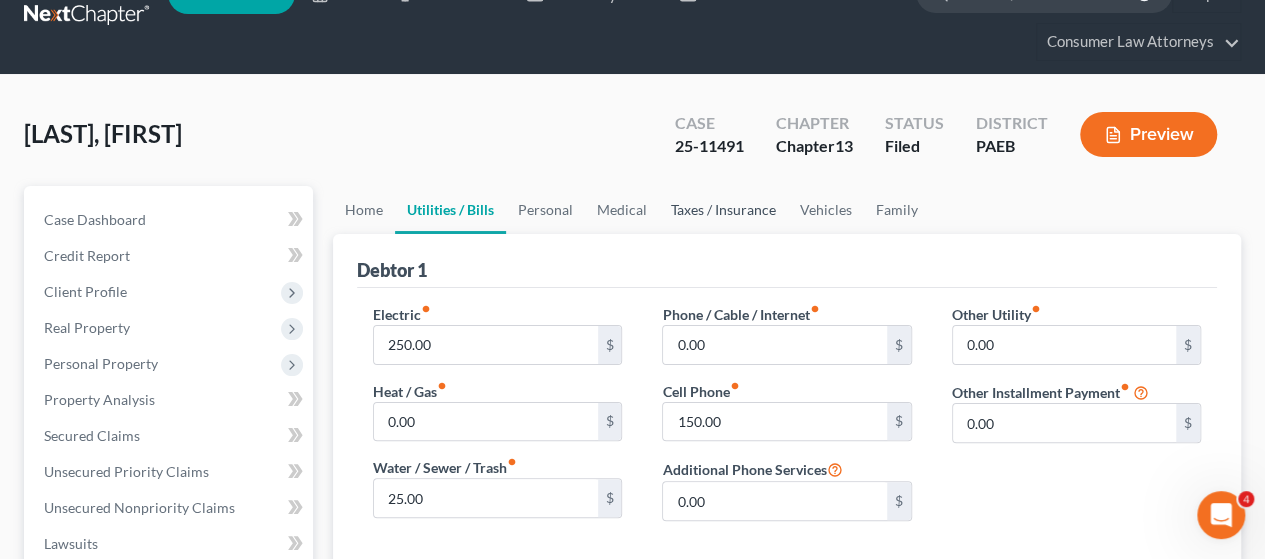 scroll, scrollTop: 0, scrollLeft: 0, axis: both 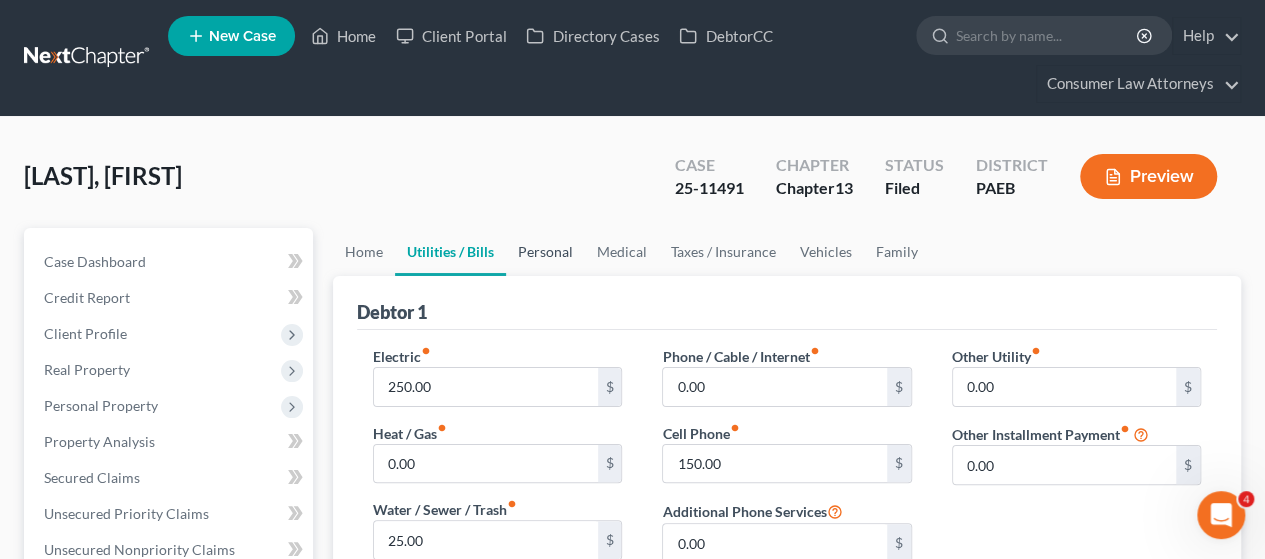 click on "Personal" at bounding box center [545, 252] 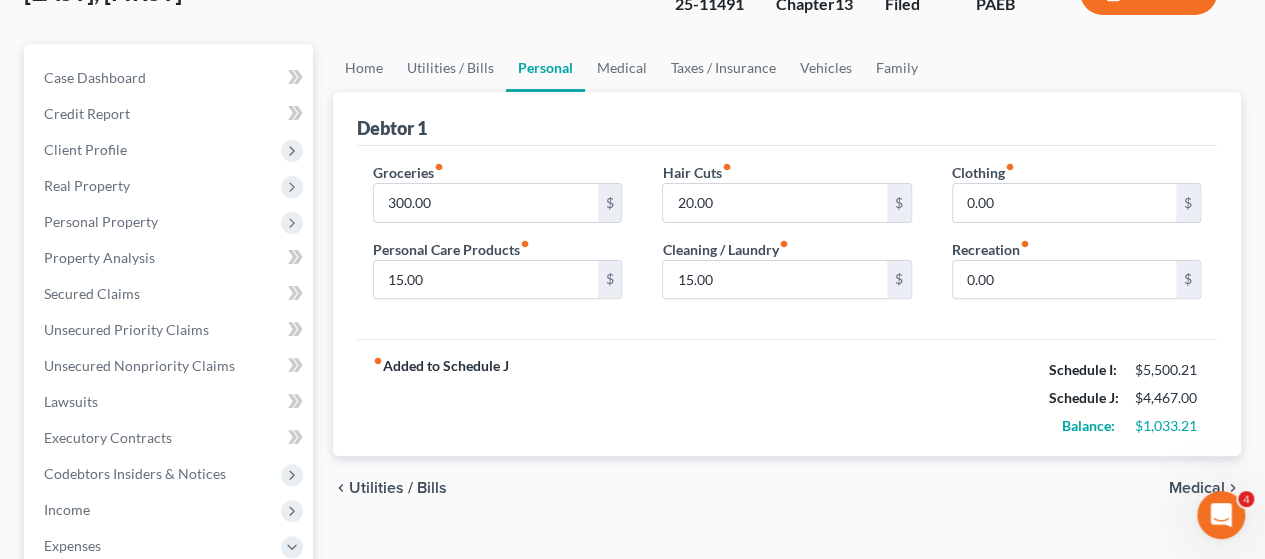 scroll, scrollTop: 200, scrollLeft: 0, axis: vertical 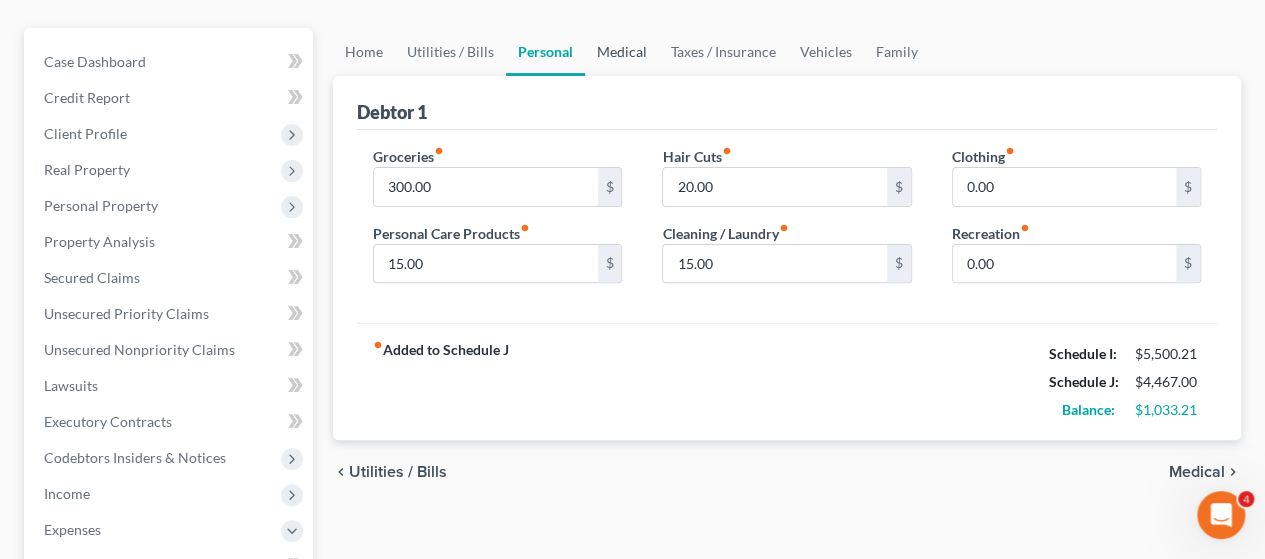 click on "Medical" at bounding box center (622, 52) 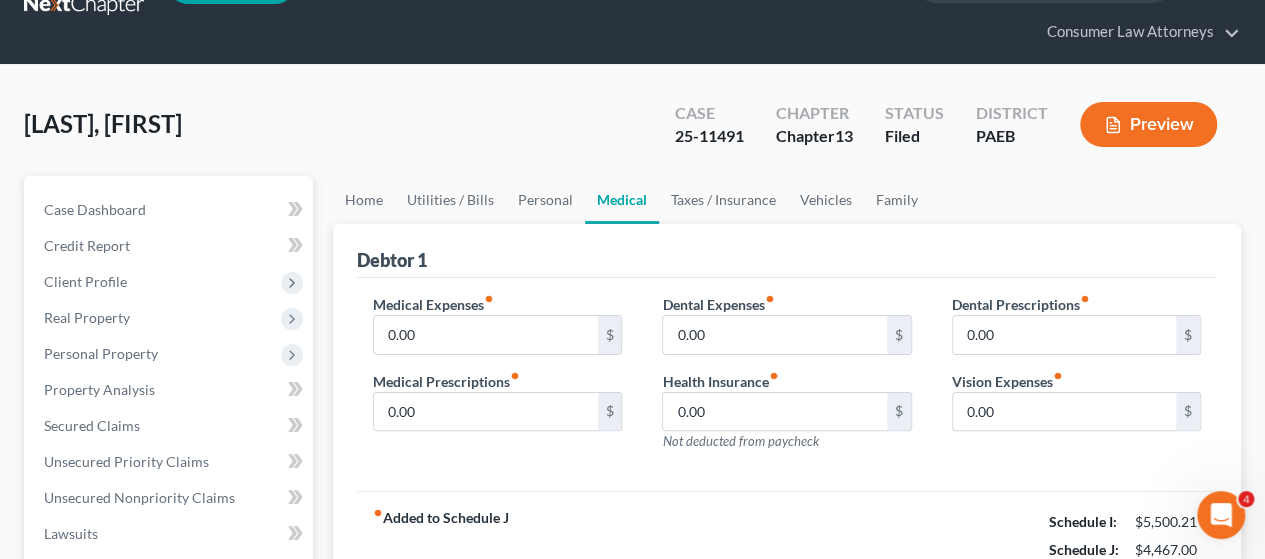 scroll, scrollTop: 0, scrollLeft: 0, axis: both 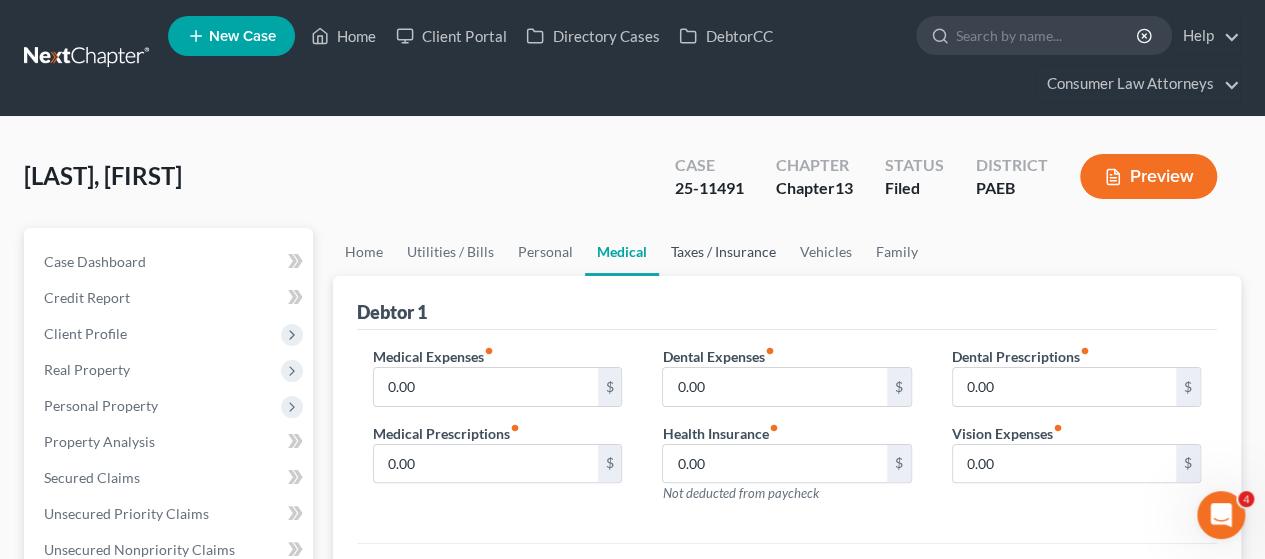 click on "Taxes / Insurance" at bounding box center (723, 252) 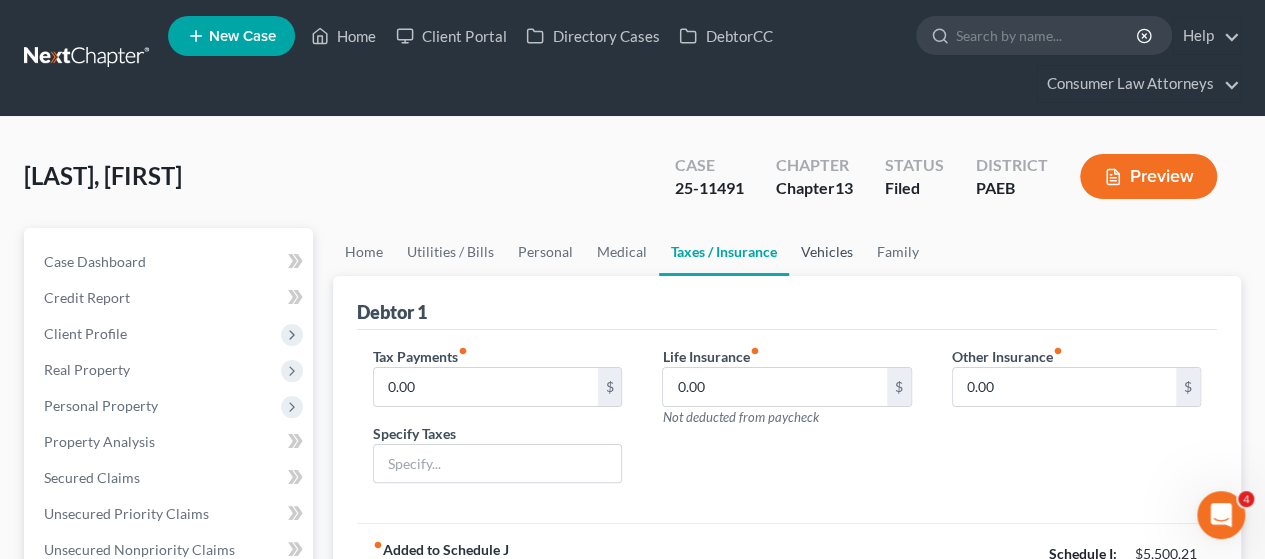 click on "Vehicles" at bounding box center [827, 252] 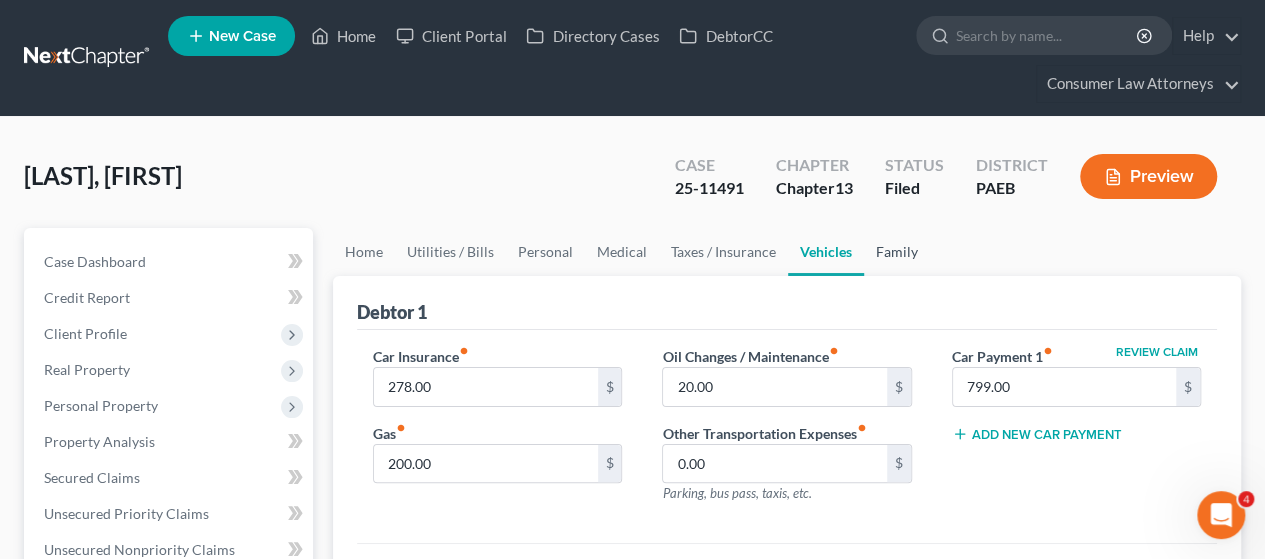 click on "Family" at bounding box center [897, 252] 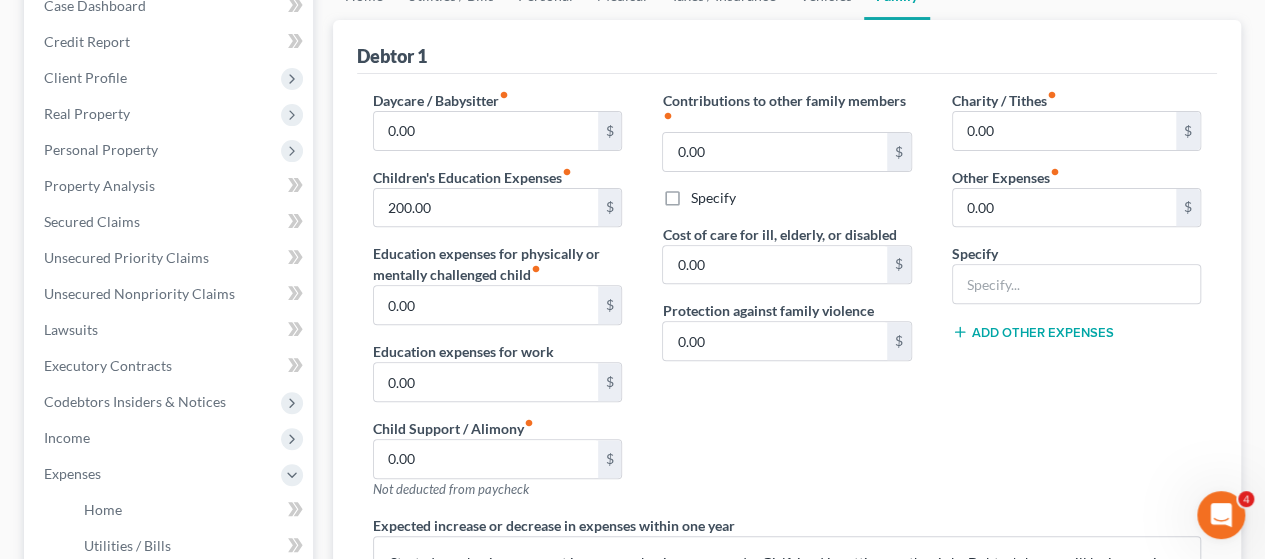 scroll, scrollTop: 300, scrollLeft: 0, axis: vertical 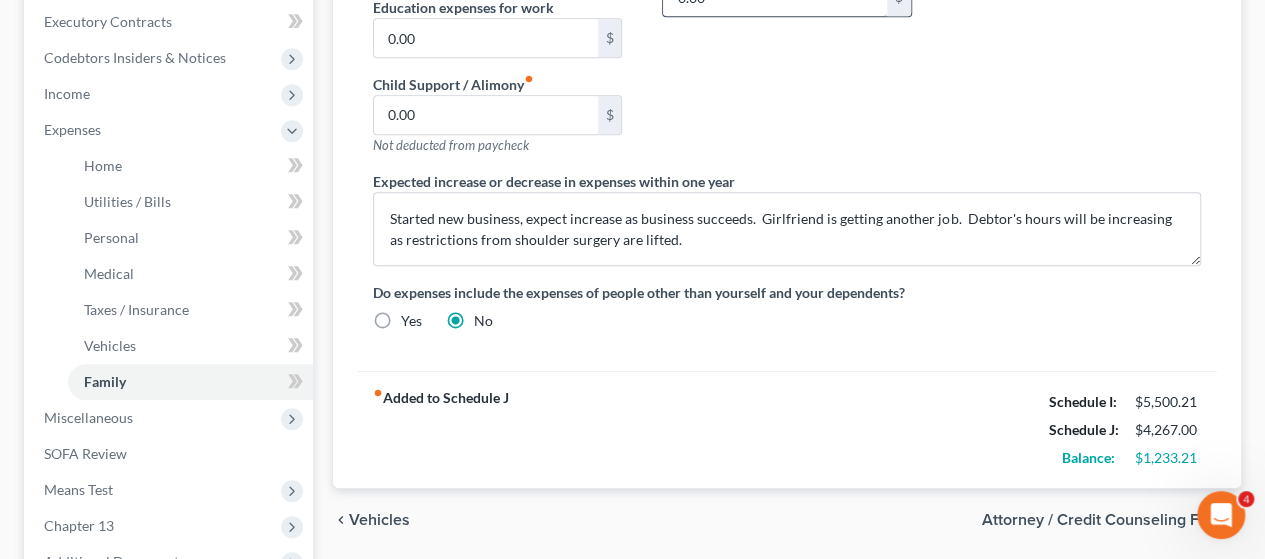 type 